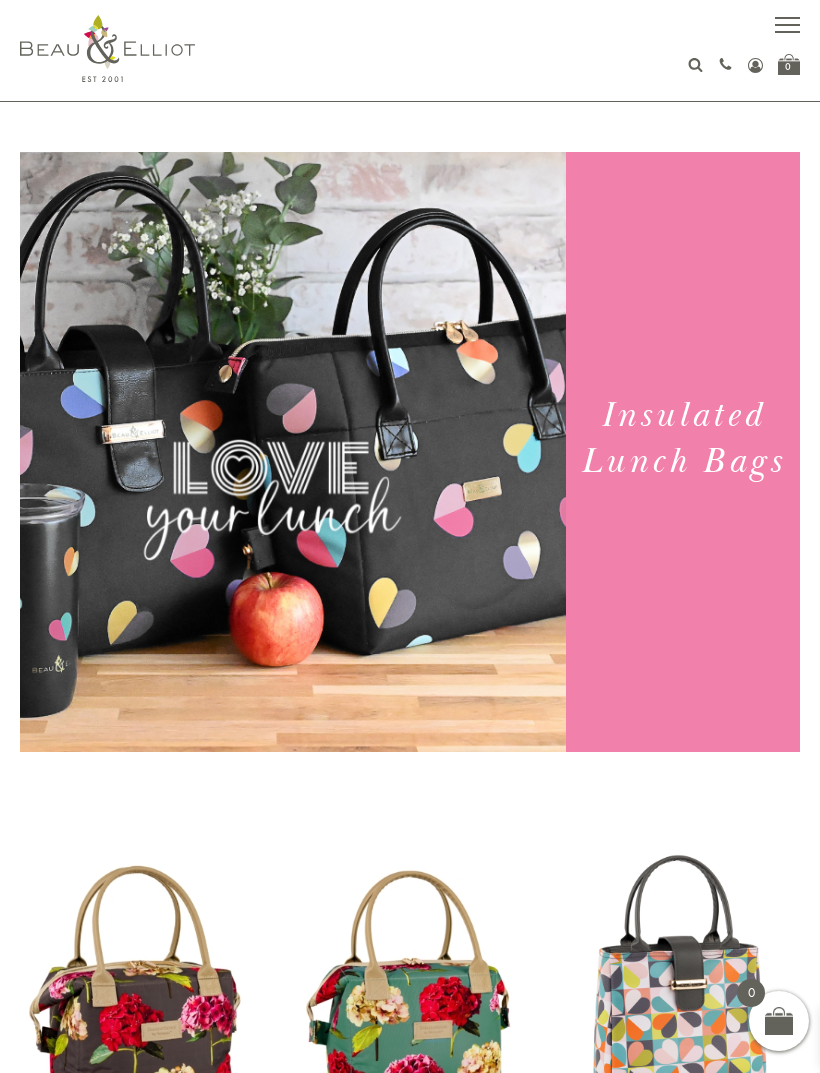 scroll, scrollTop: 0, scrollLeft: 0, axis: both 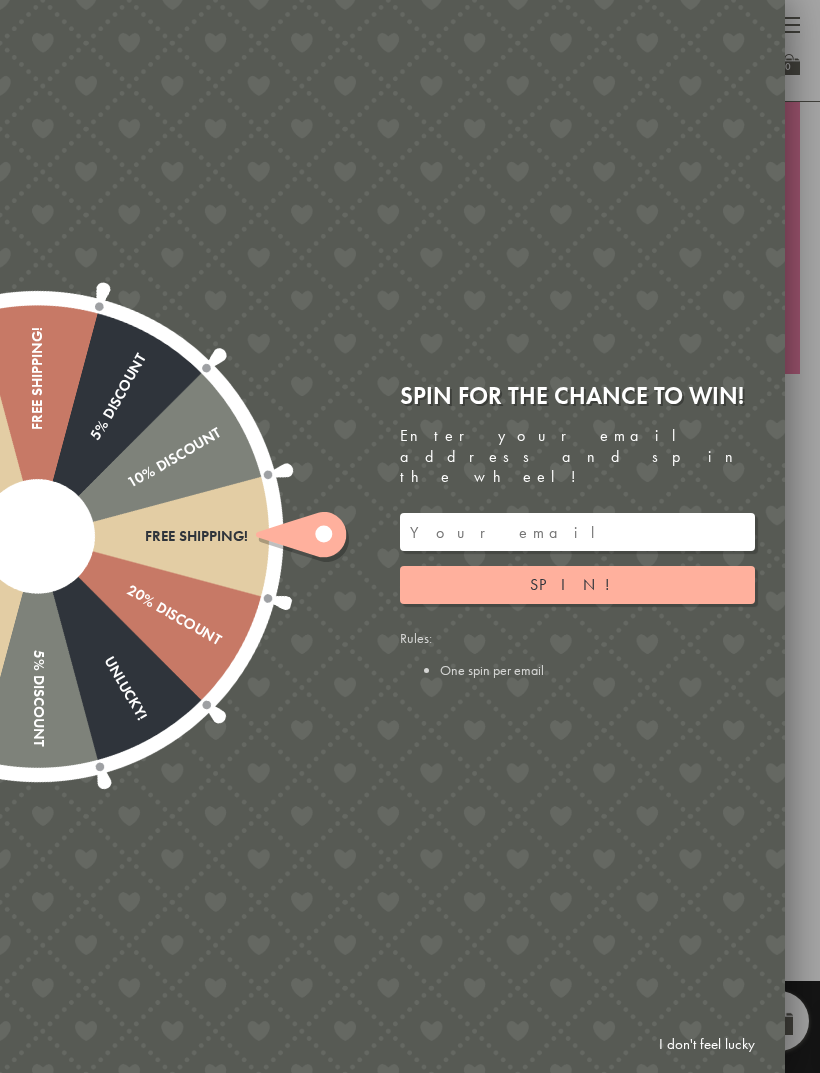 click on "Spin!" at bounding box center [577, 585] 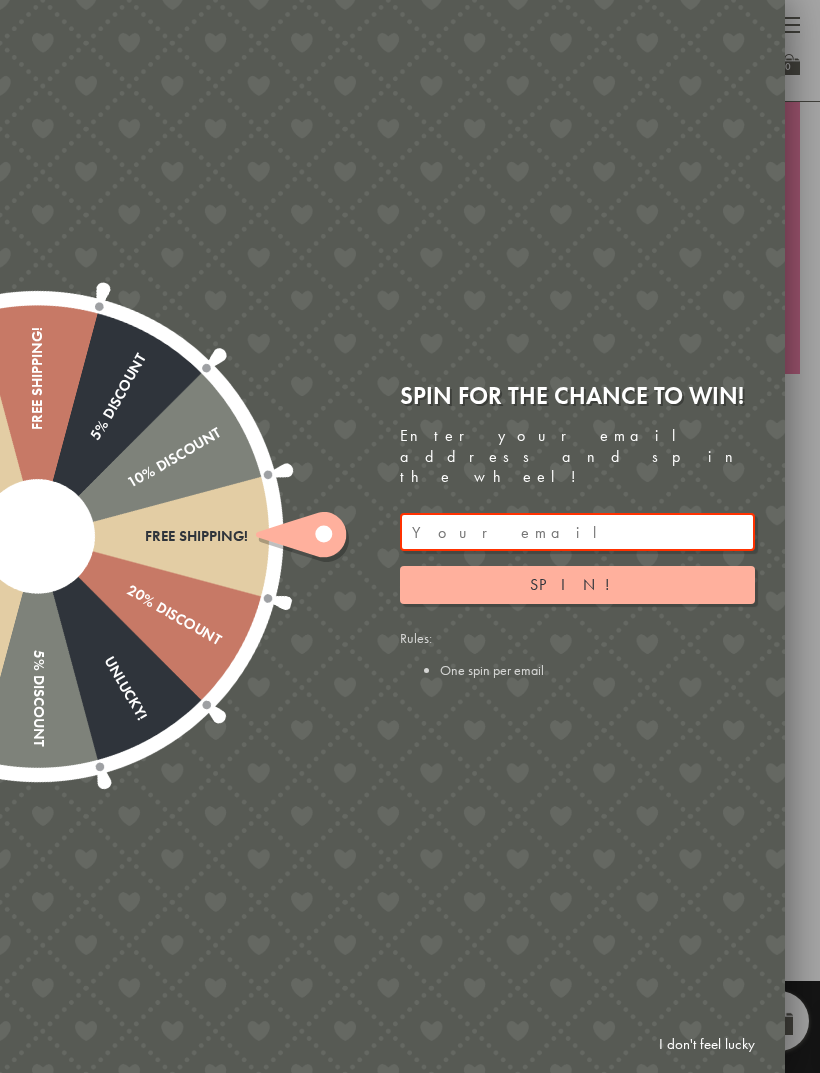click on "I don't feel lucky" at bounding box center (707, 1044) 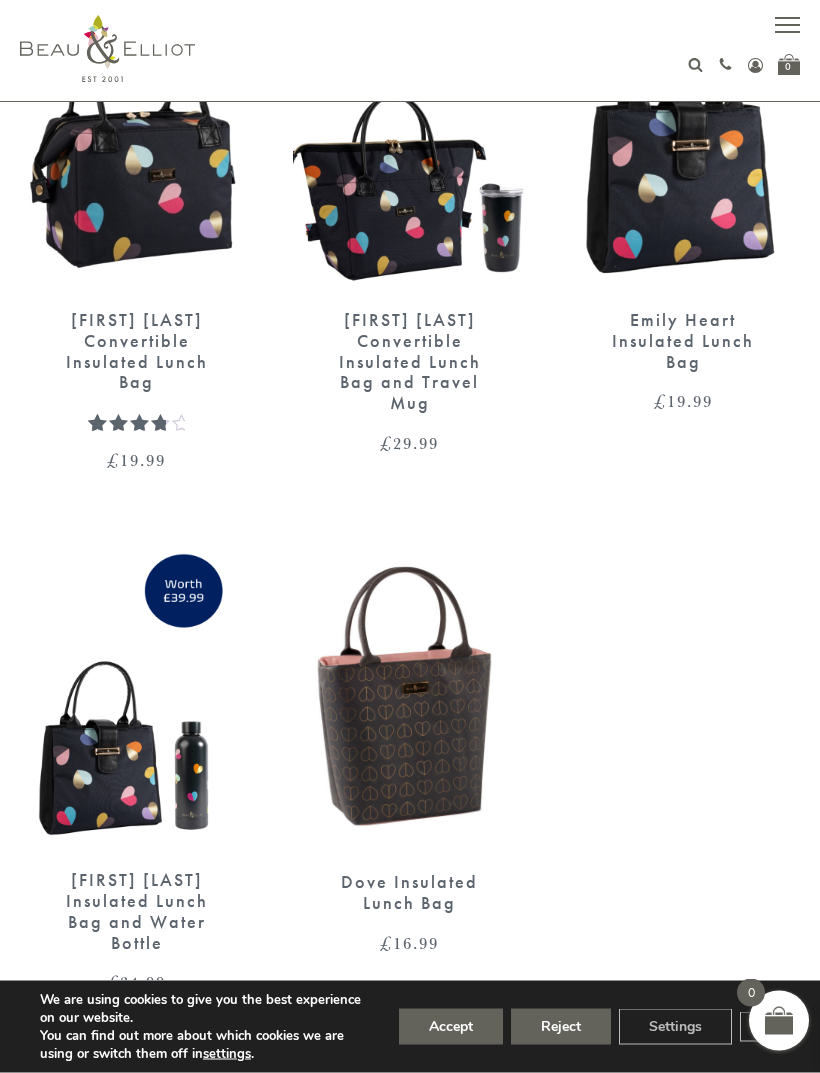 scroll, scrollTop: 3580, scrollLeft: 0, axis: vertical 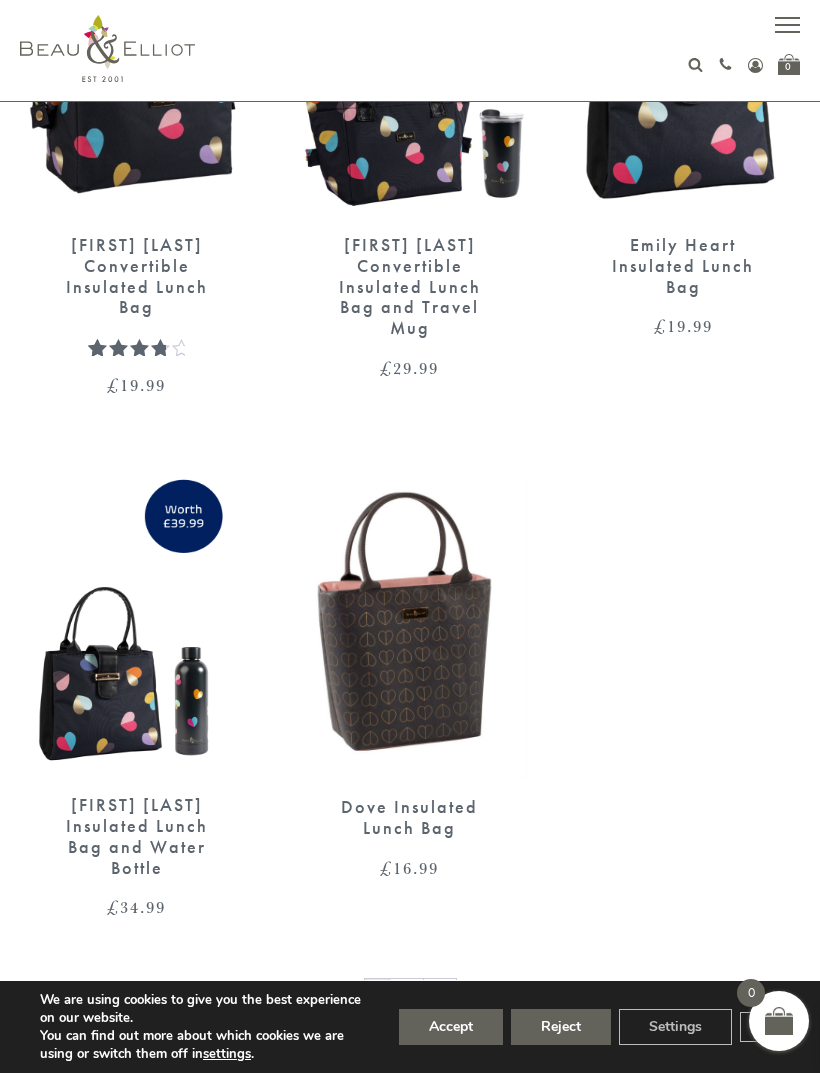 click on "→" at bounding box center [440, 995] 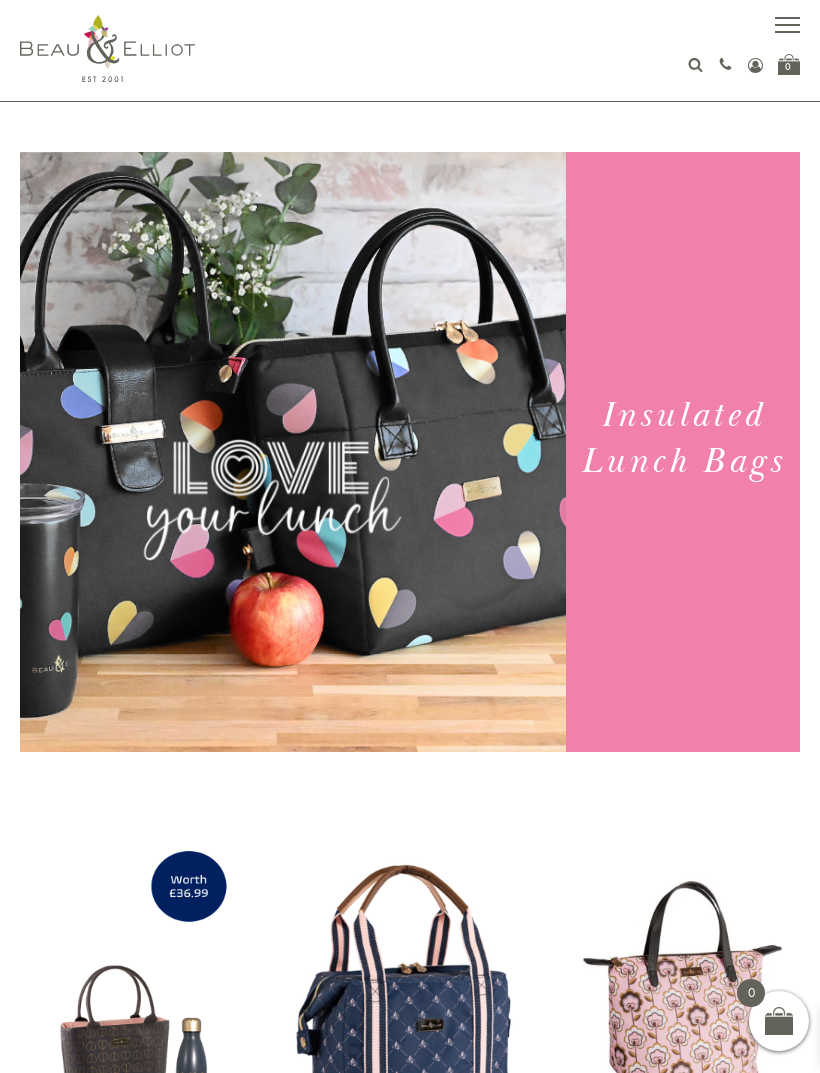 scroll, scrollTop: 0, scrollLeft: 0, axis: both 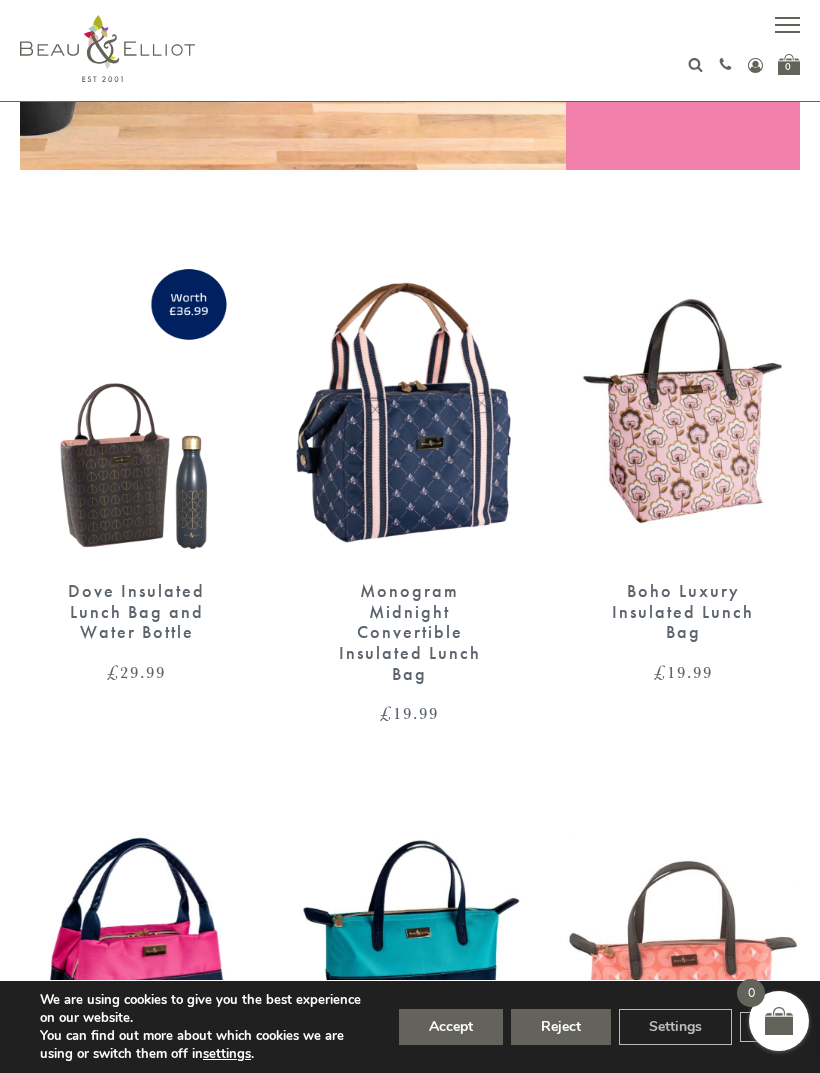 click on "Boho Luxury Insulated Lunch Bag
£ 19.99" at bounding box center [683, 491] 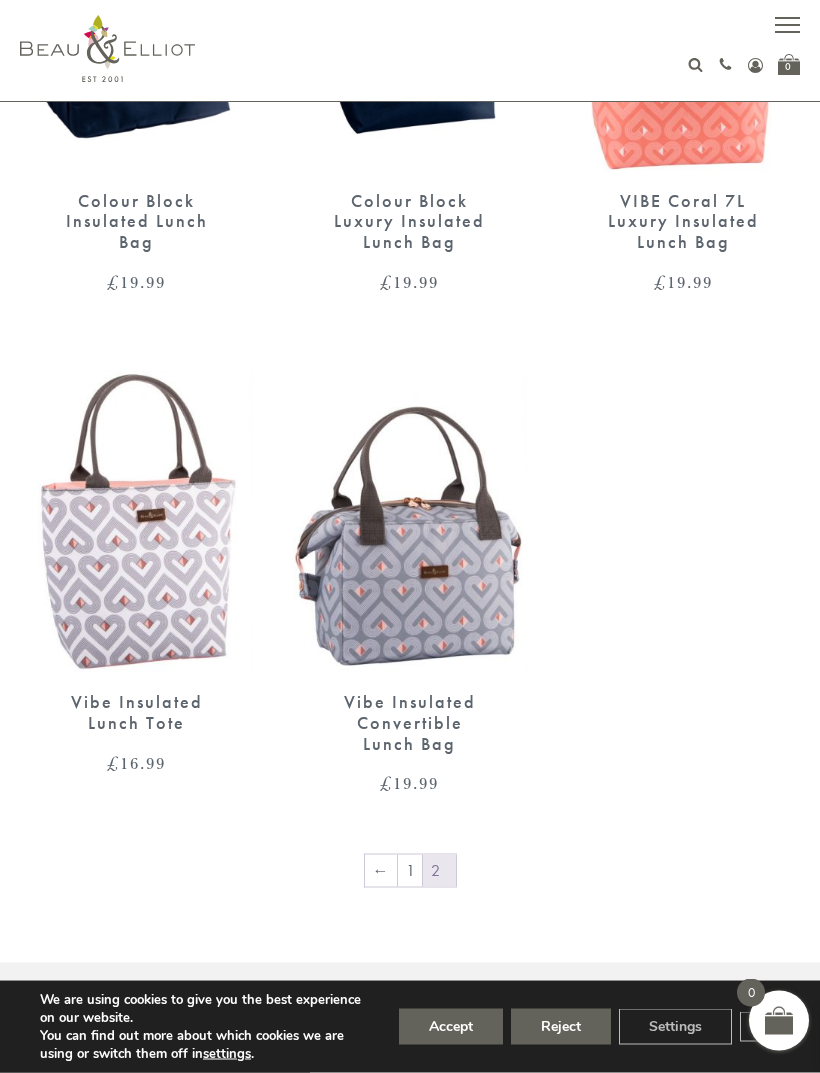 scroll, scrollTop: 1518, scrollLeft: 0, axis: vertical 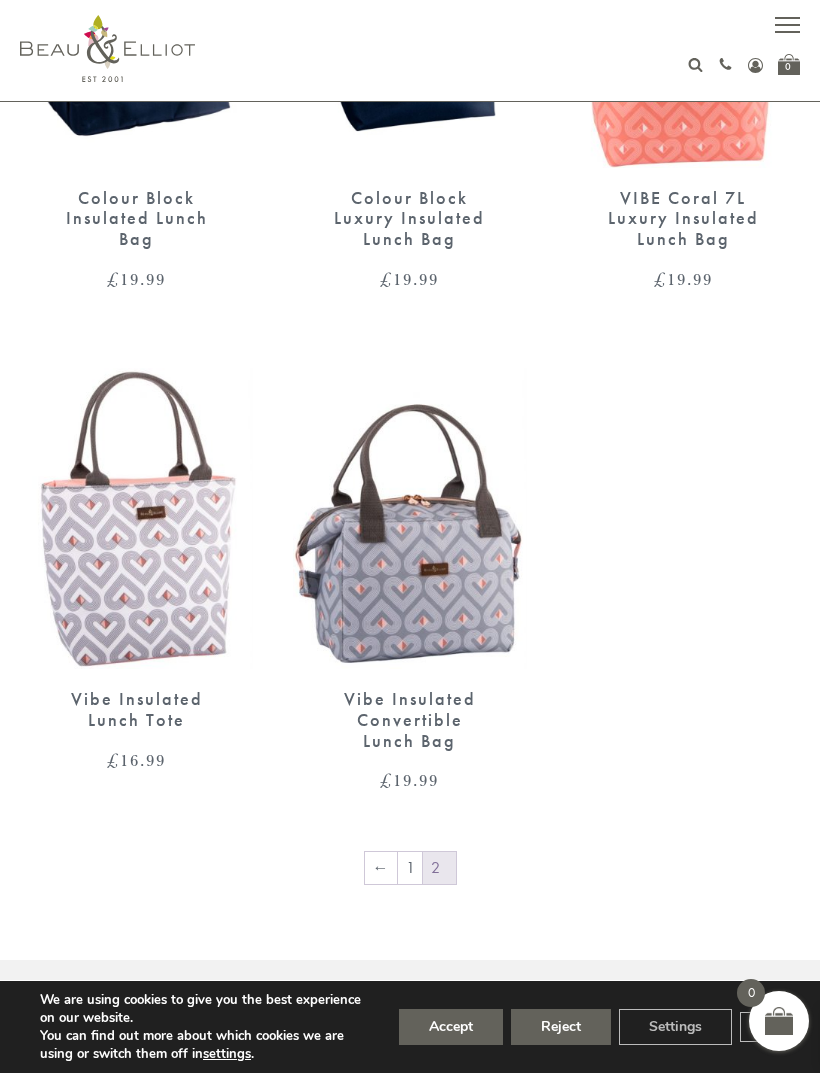 click on "1" at bounding box center [410, 868] 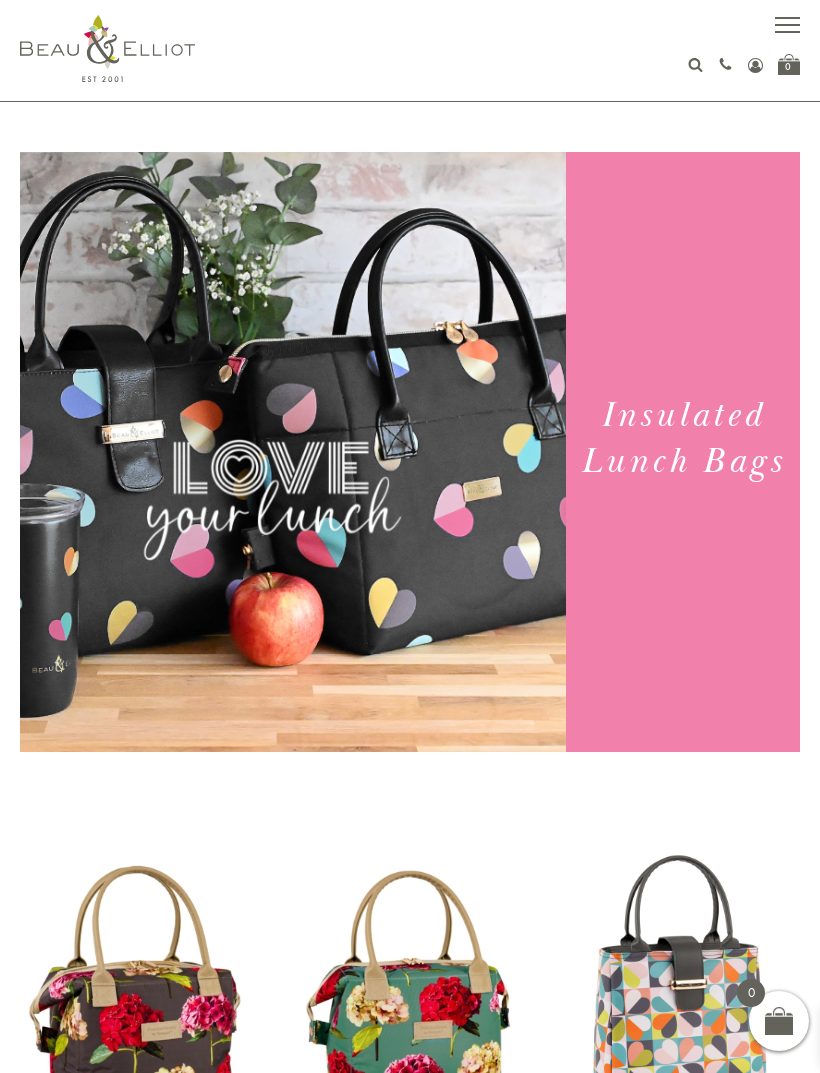 scroll, scrollTop: 0, scrollLeft: 0, axis: both 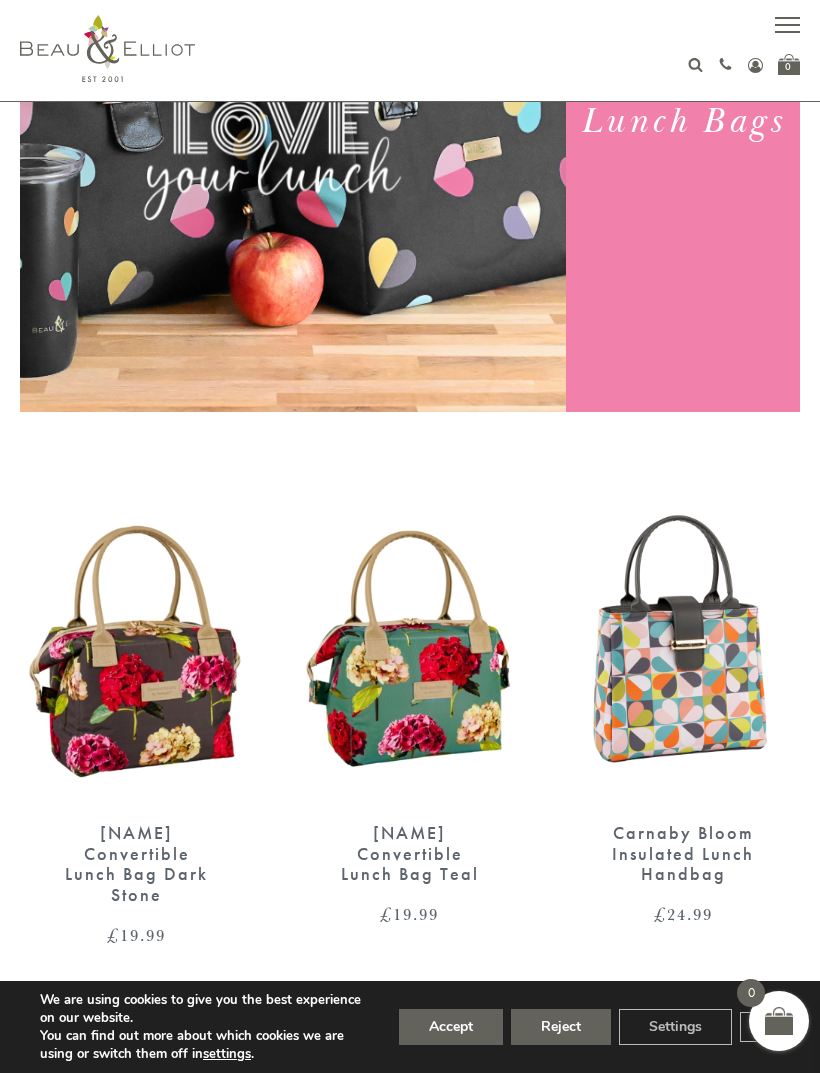 click at bounding box center (136, 652) 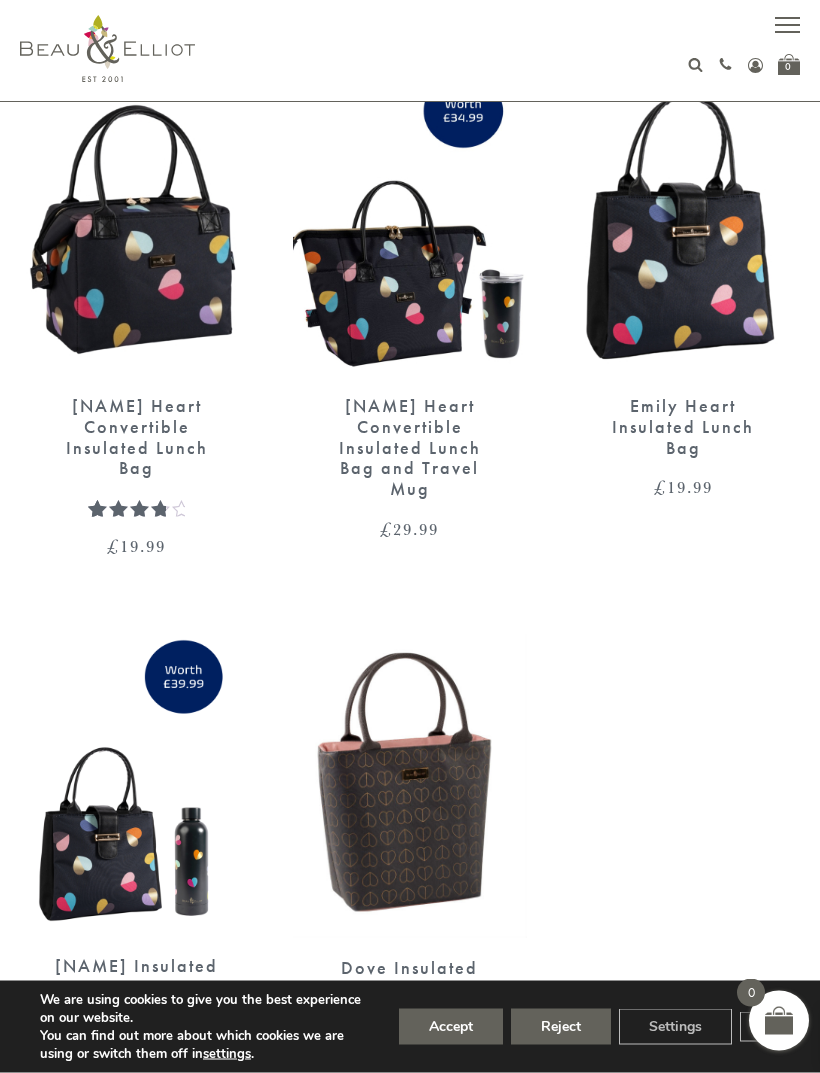 scroll, scrollTop: 3452, scrollLeft: 0, axis: vertical 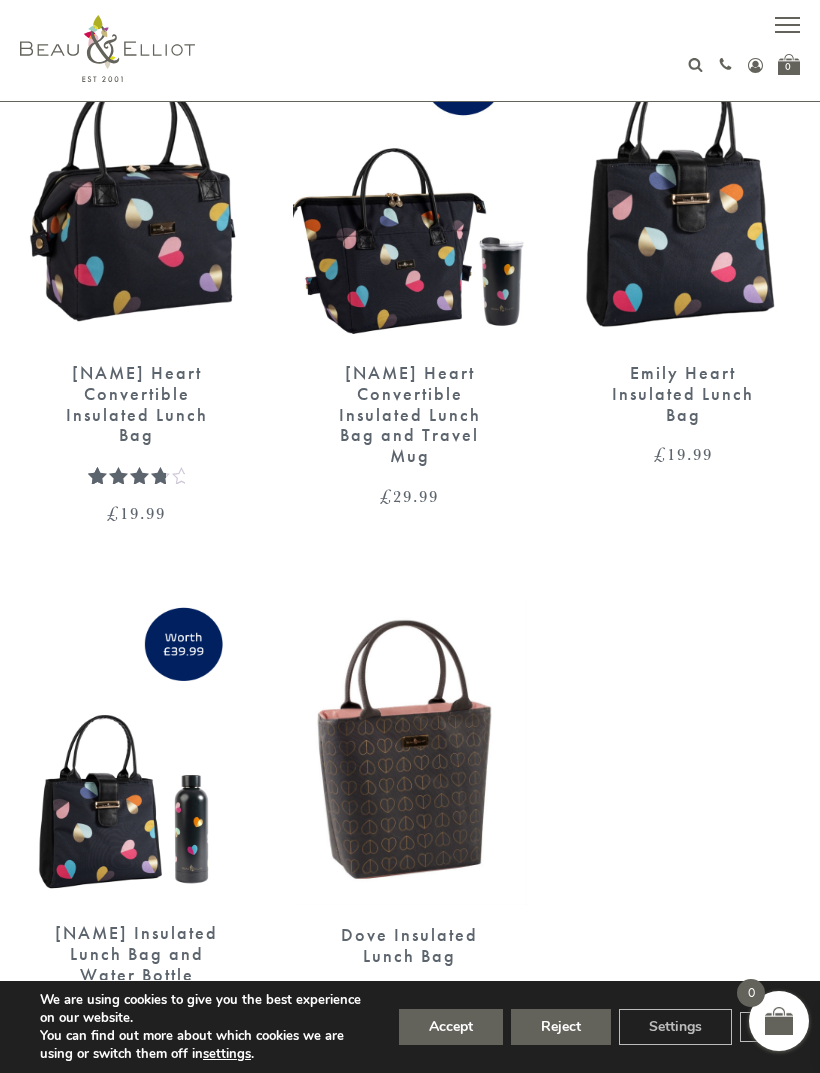 click on "Dove Insulated Lunch Bag" at bounding box center [409, 945] 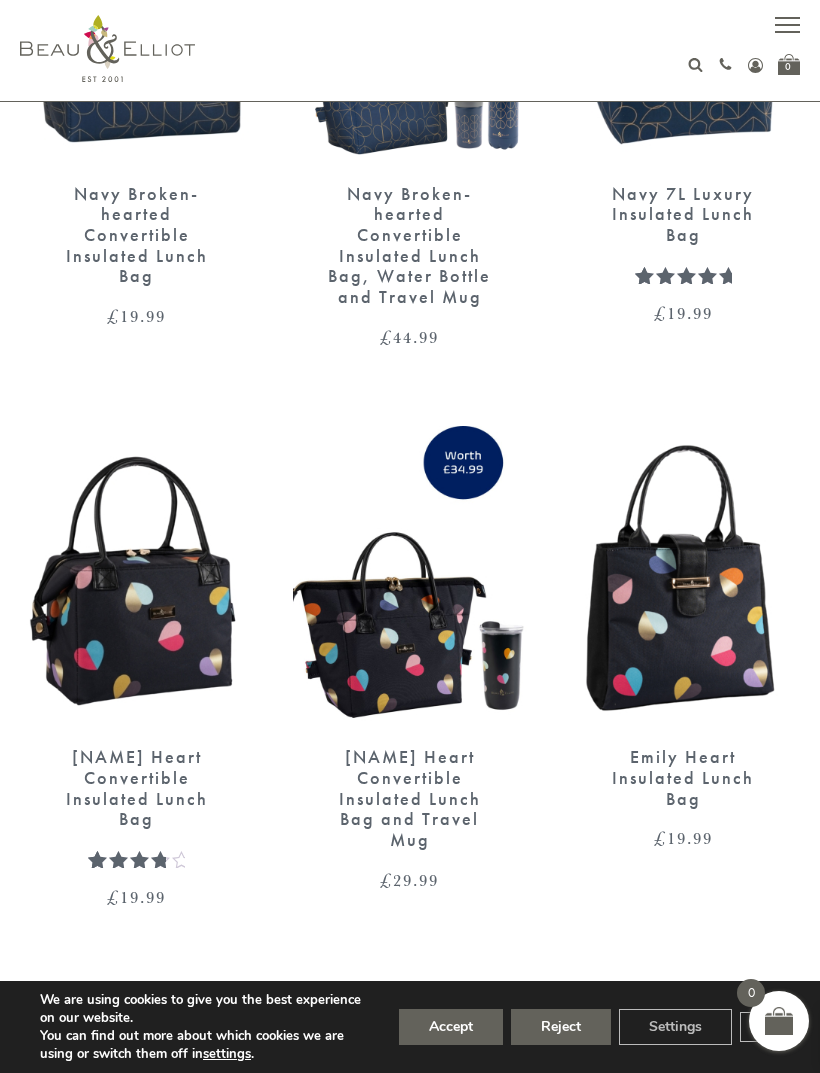 scroll, scrollTop: 3066, scrollLeft: 0, axis: vertical 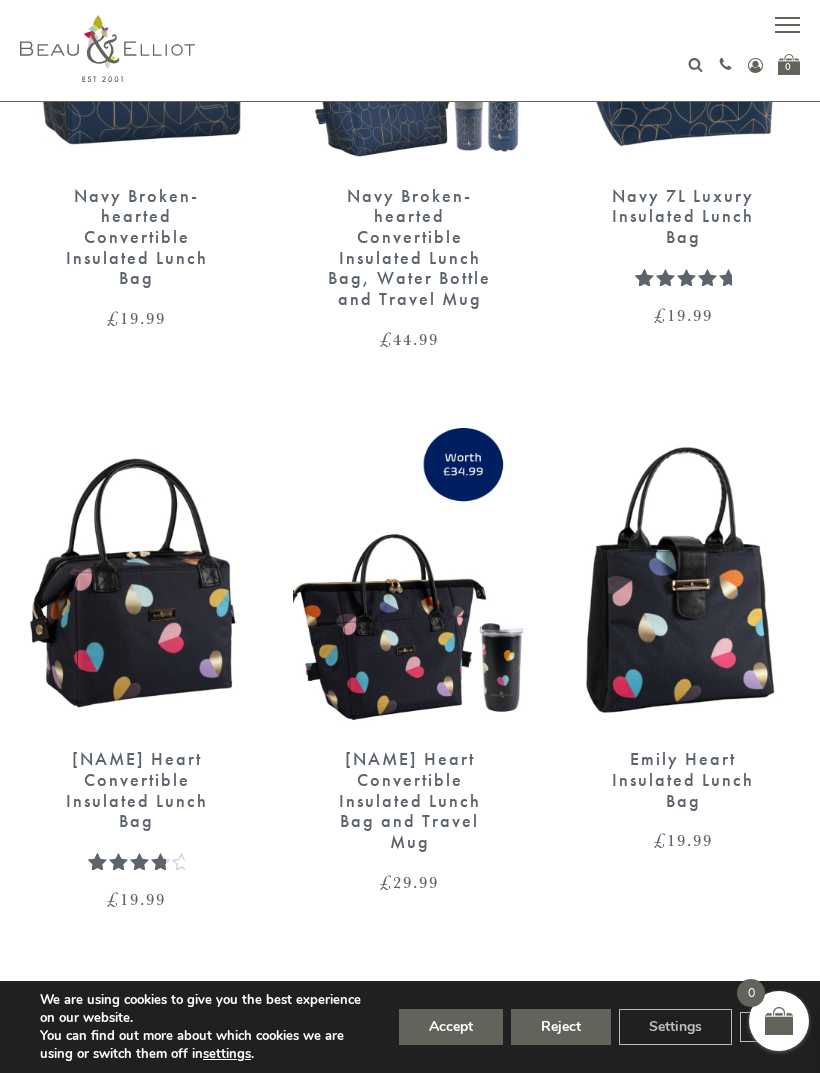 click at bounding box center (136, 578) 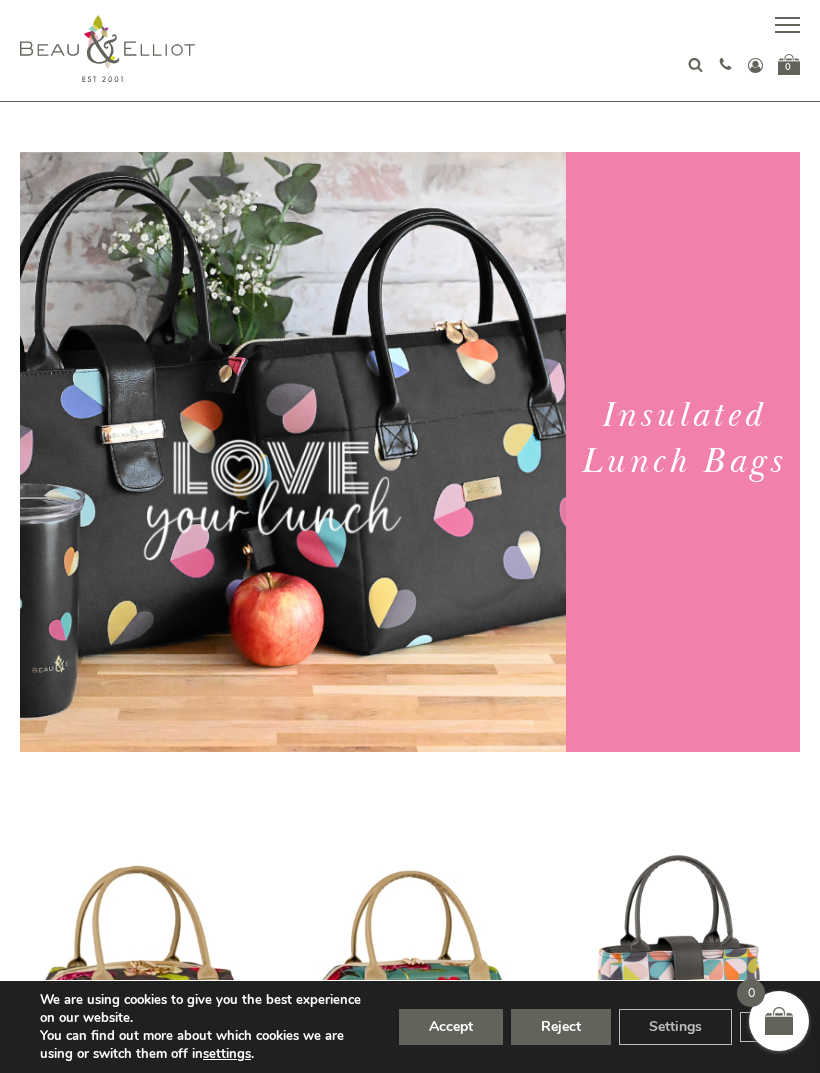 scroll, scrollTop: 3066, scrollLeft: 0, axis: vertical 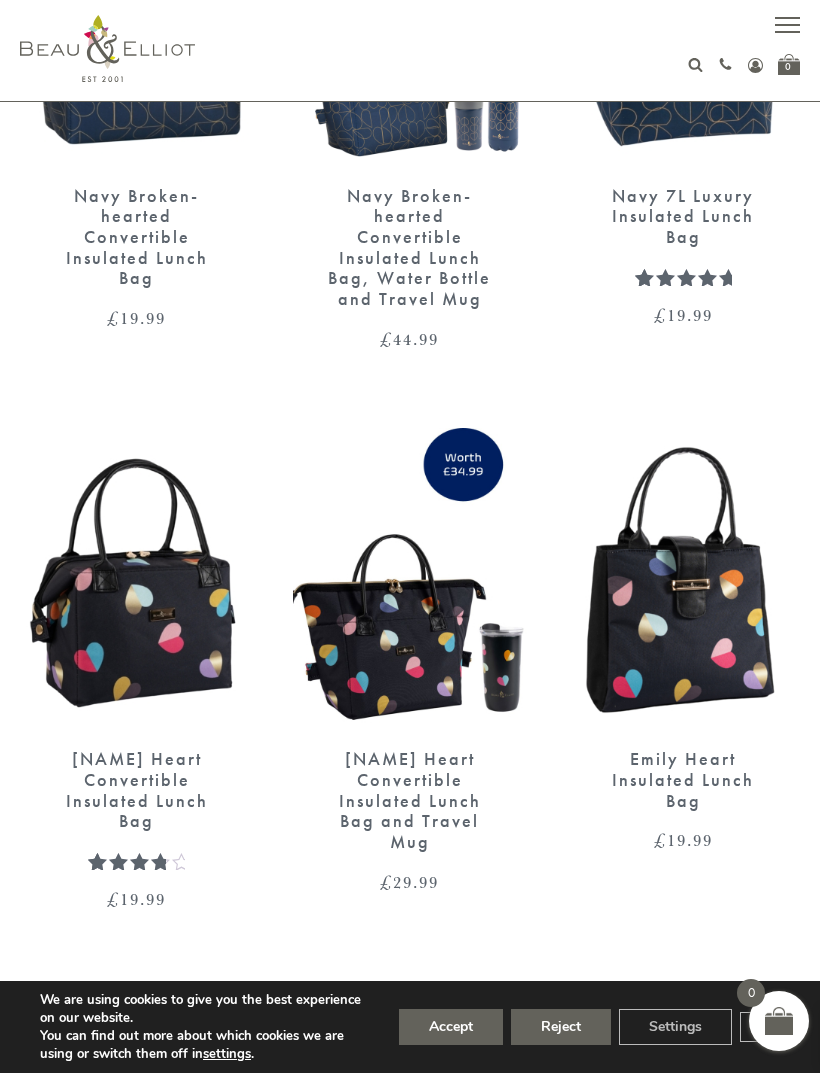click on "Emily Heart Insulated Lunch Bag" at bounding box center [683, 780] 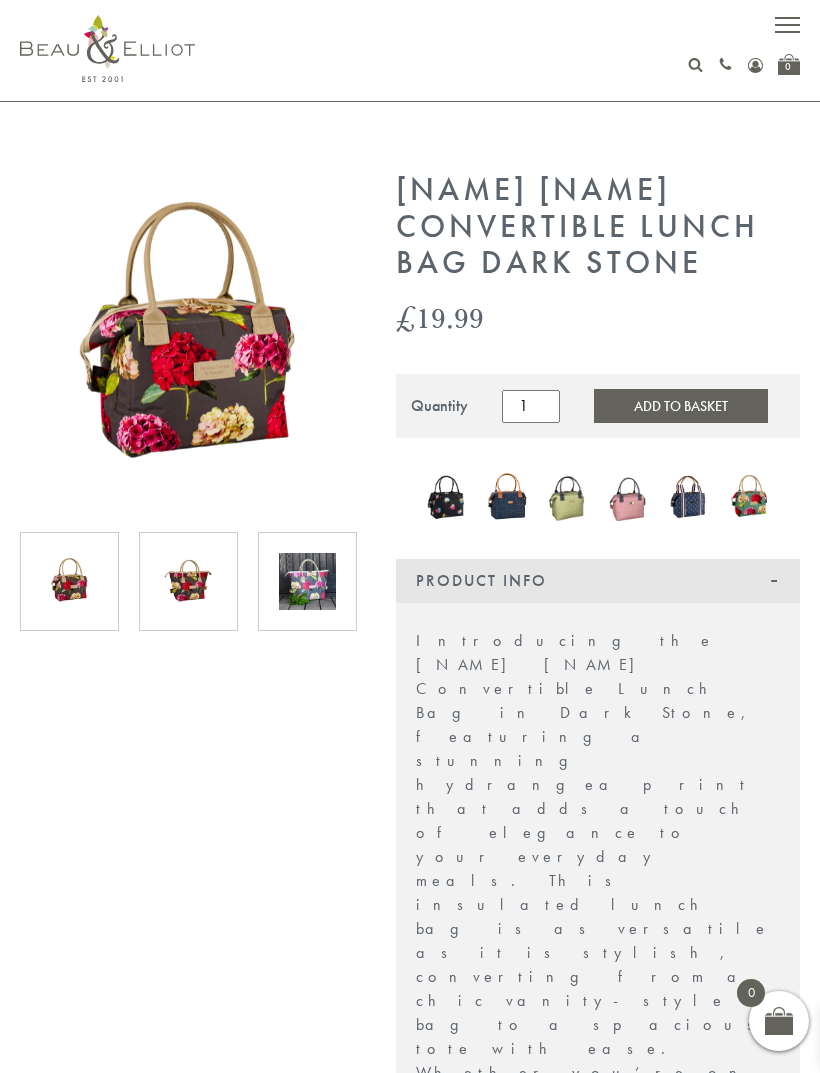 scroll, scrollTop: 0, scrollLeft: 0, axis: both 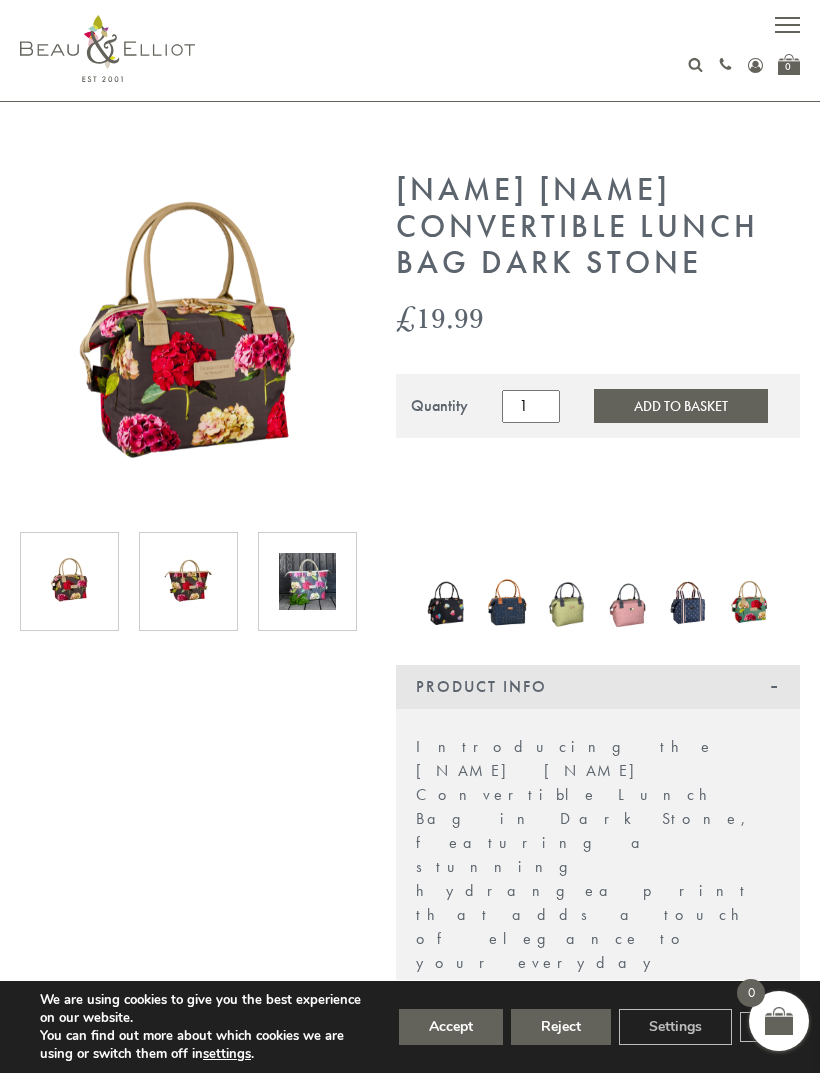 click at bounding box center [69, 581] 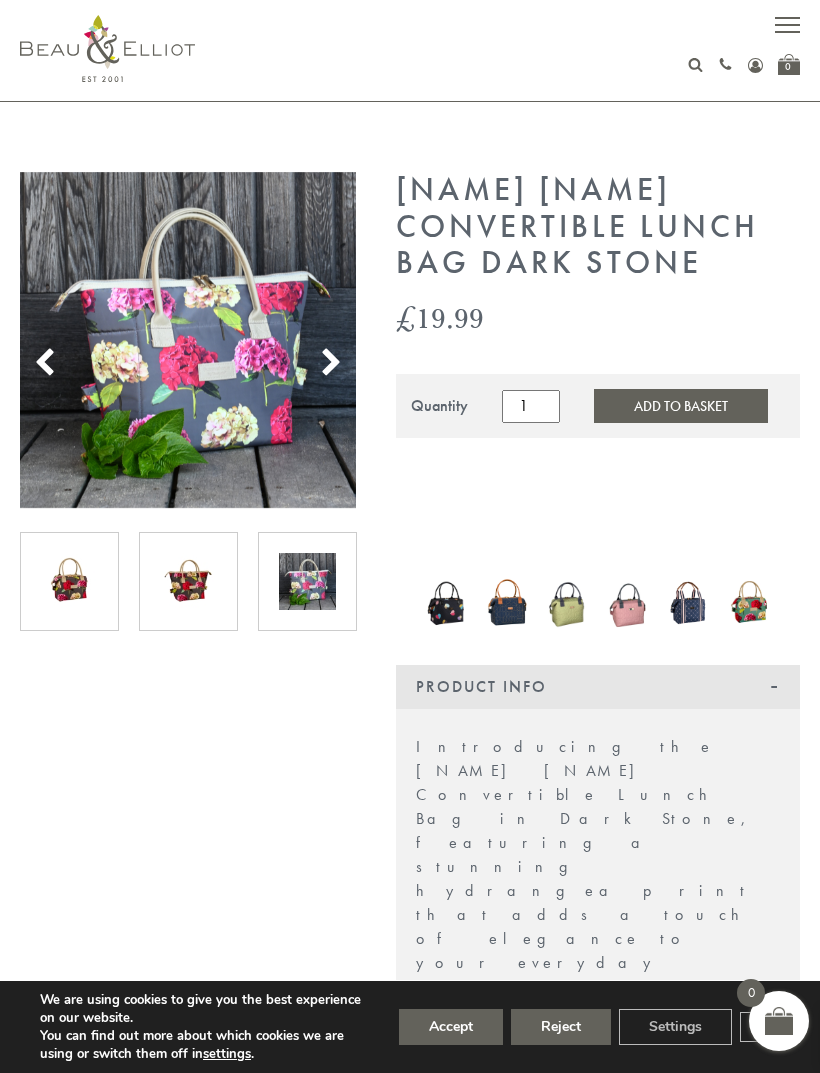 click at bounding box center [331, 363] 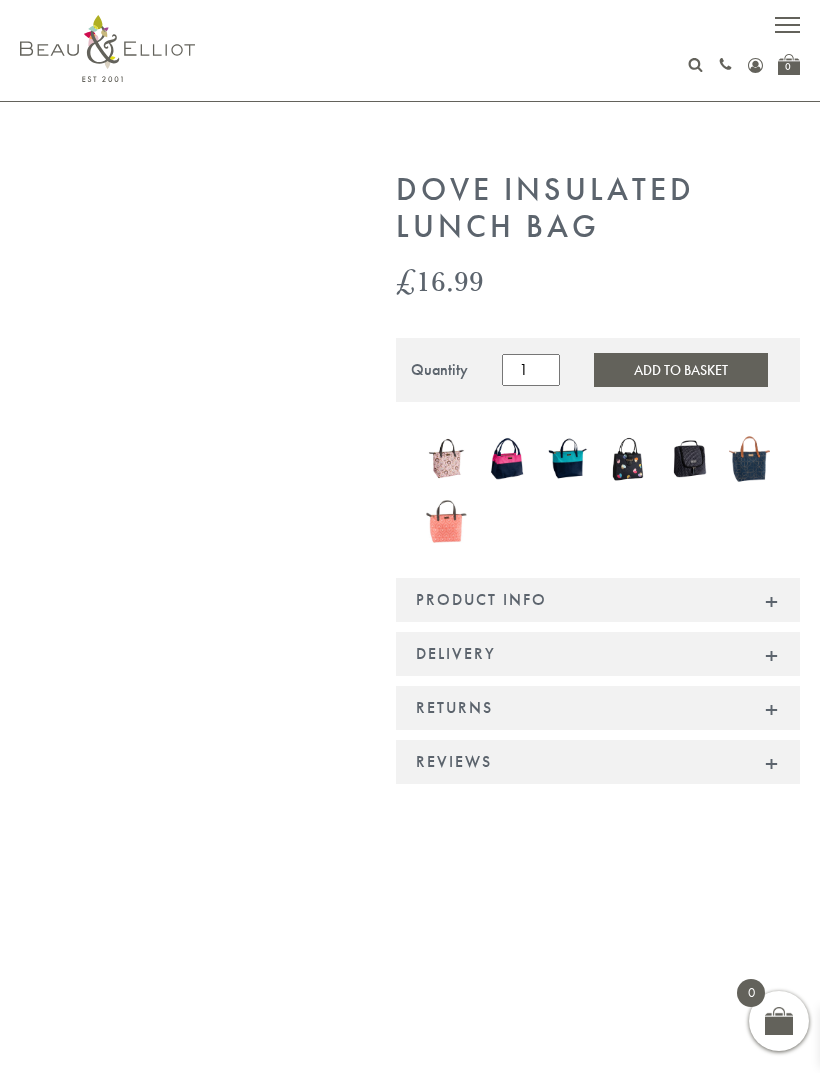 scroll, scrollTop: 0, scrollLeft: 0, axis: both 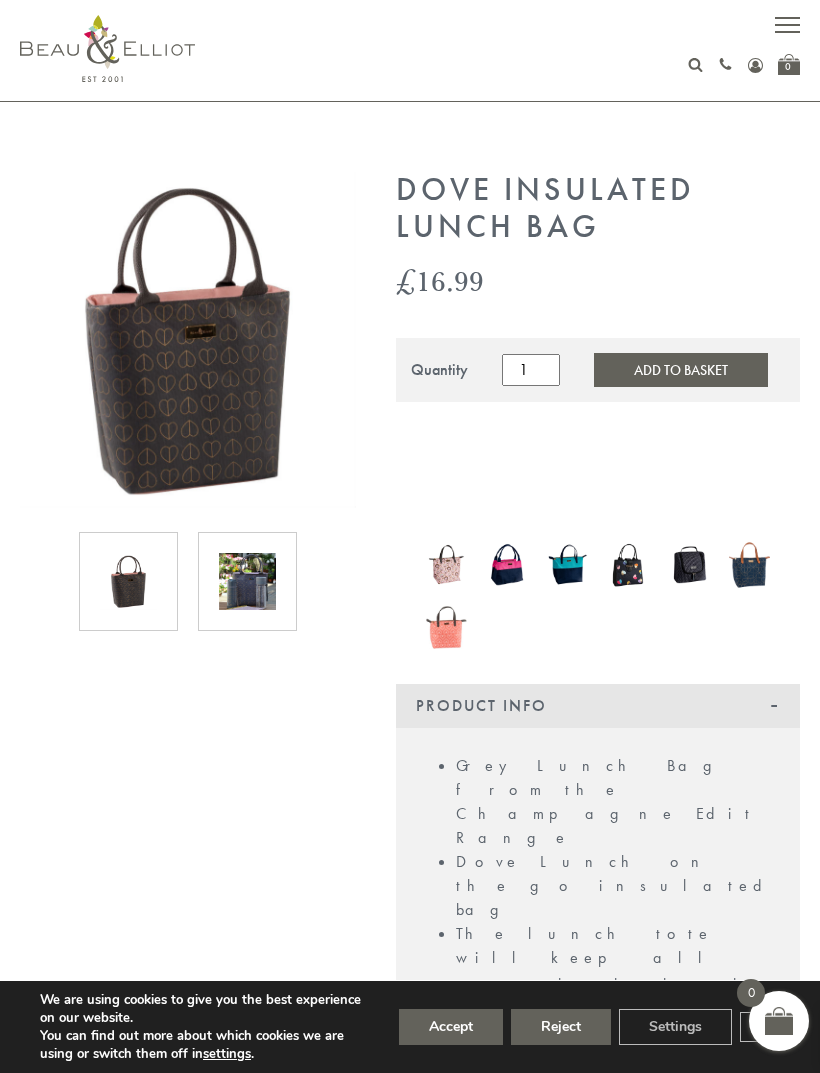 click at bounding box center (128, 581) 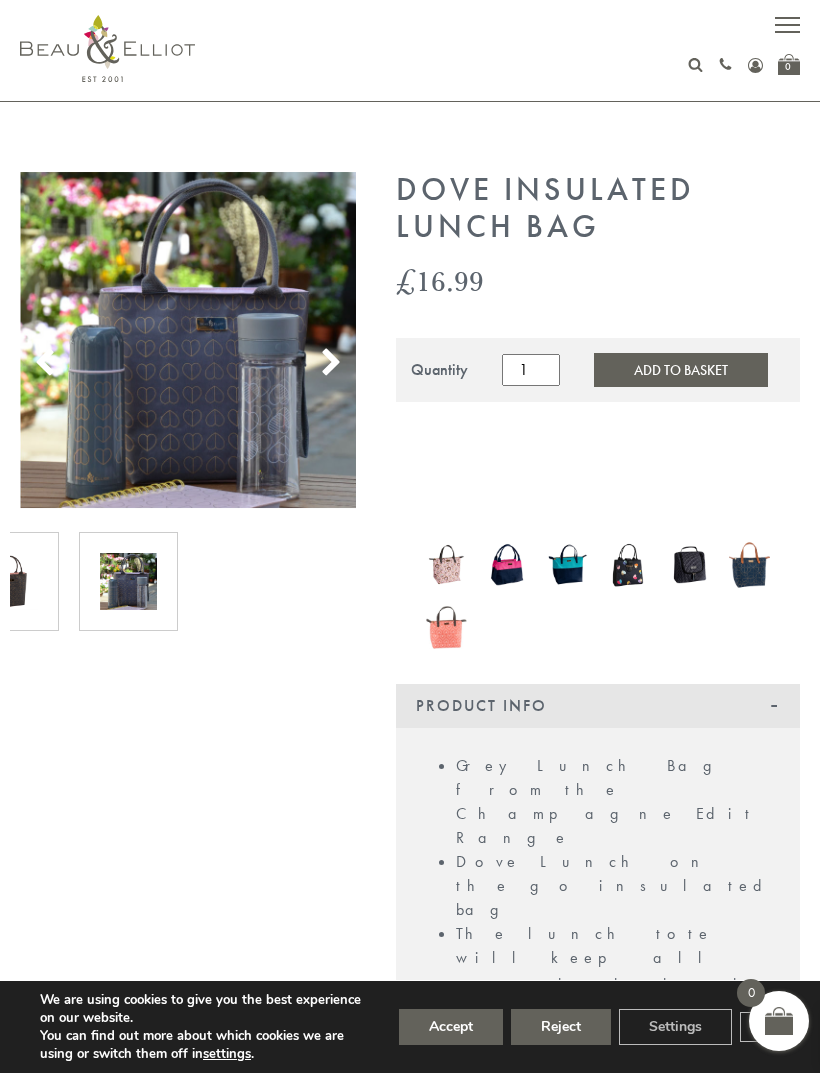 click at bounding box center [128, 581] 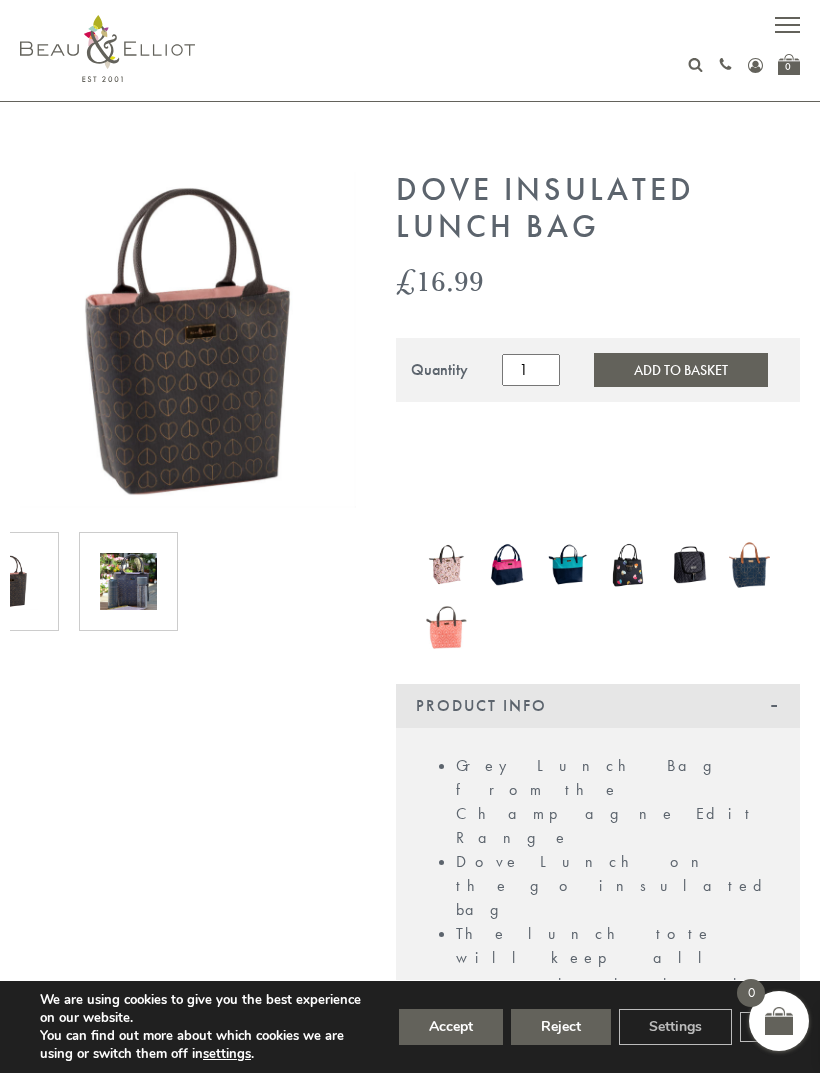 click at bounding box center (9, 581) 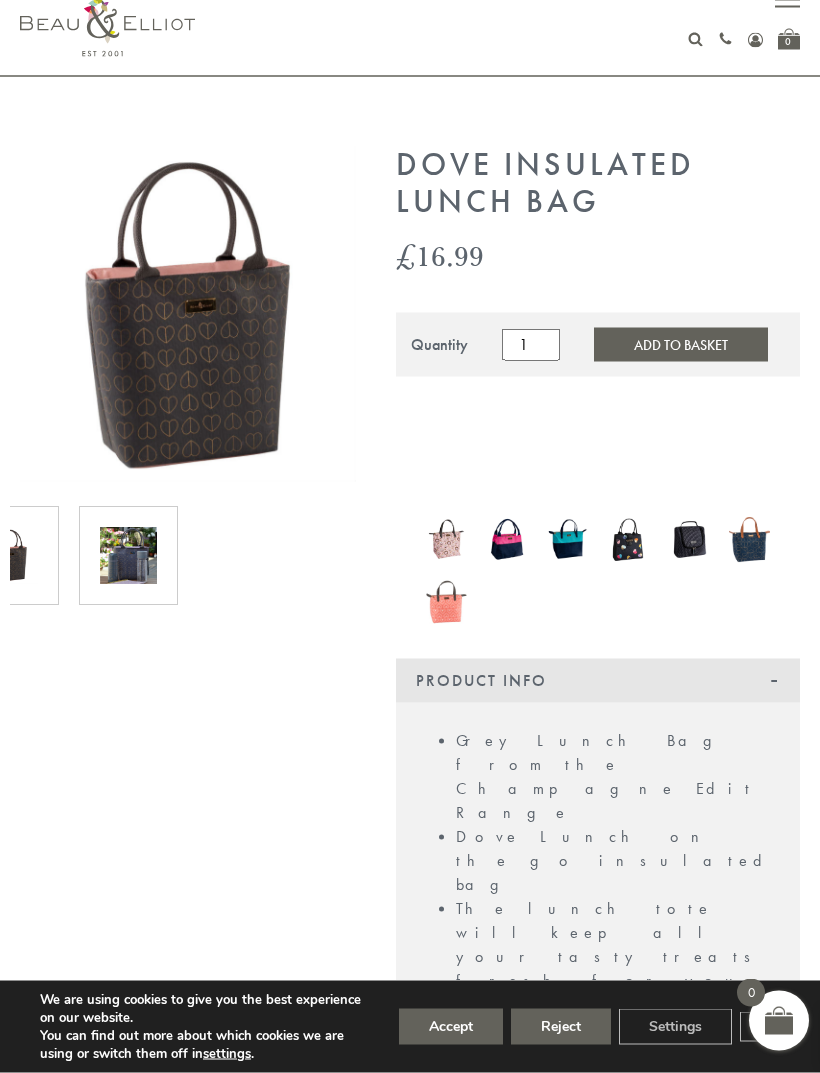 scroll, scrollTop: 0, scrollLeft: 0, axis: both 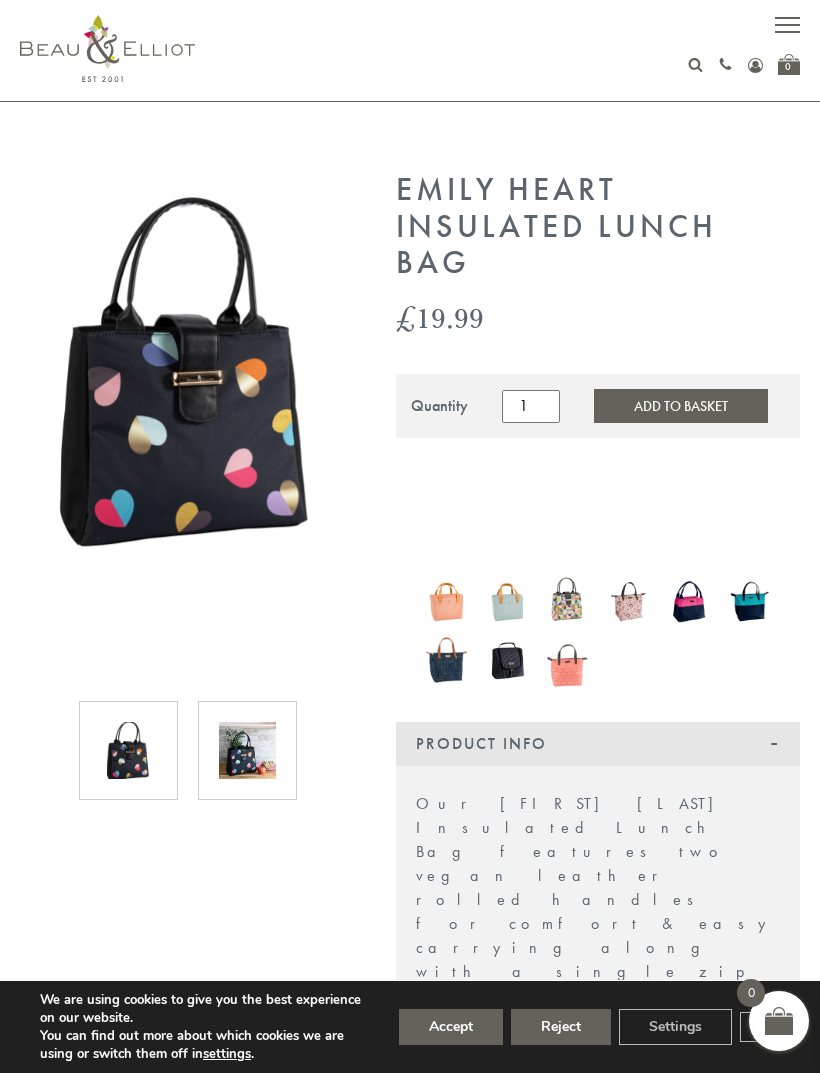 click at bounding box center (128, 750) 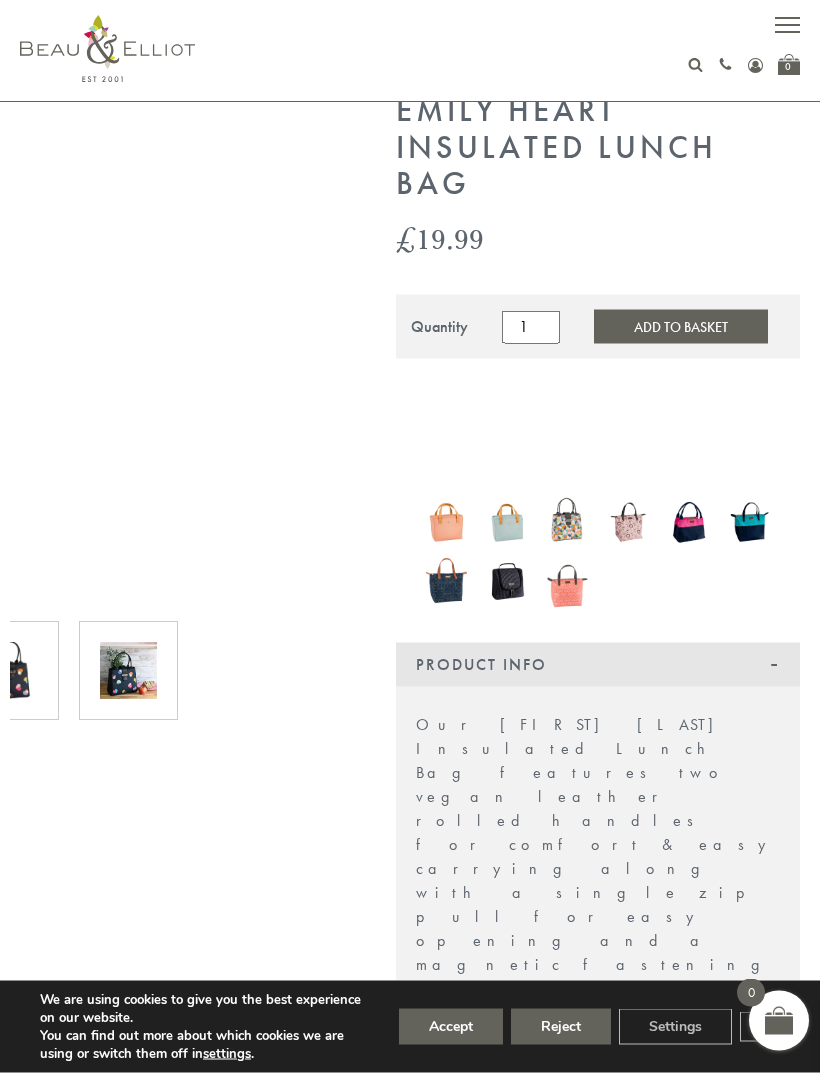 scroll, scrollTop: 59, scrollLeft: 0, axis: vertical 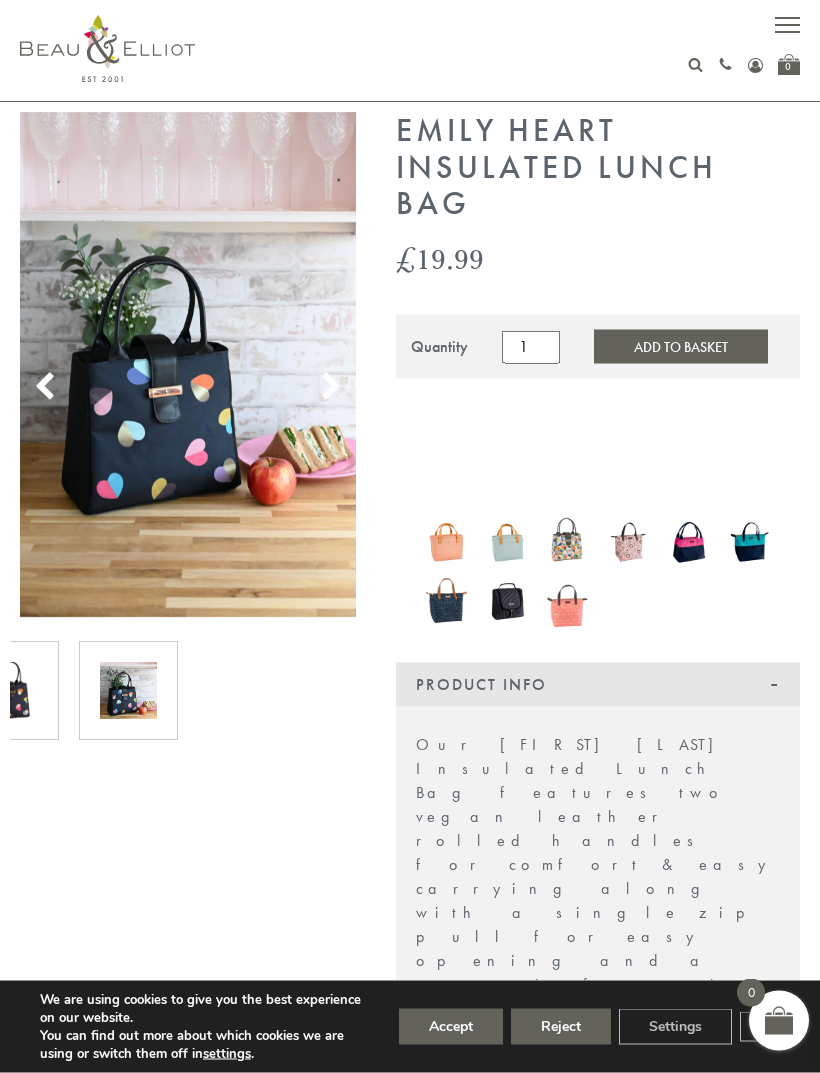 click at bounding box center [331, 388] 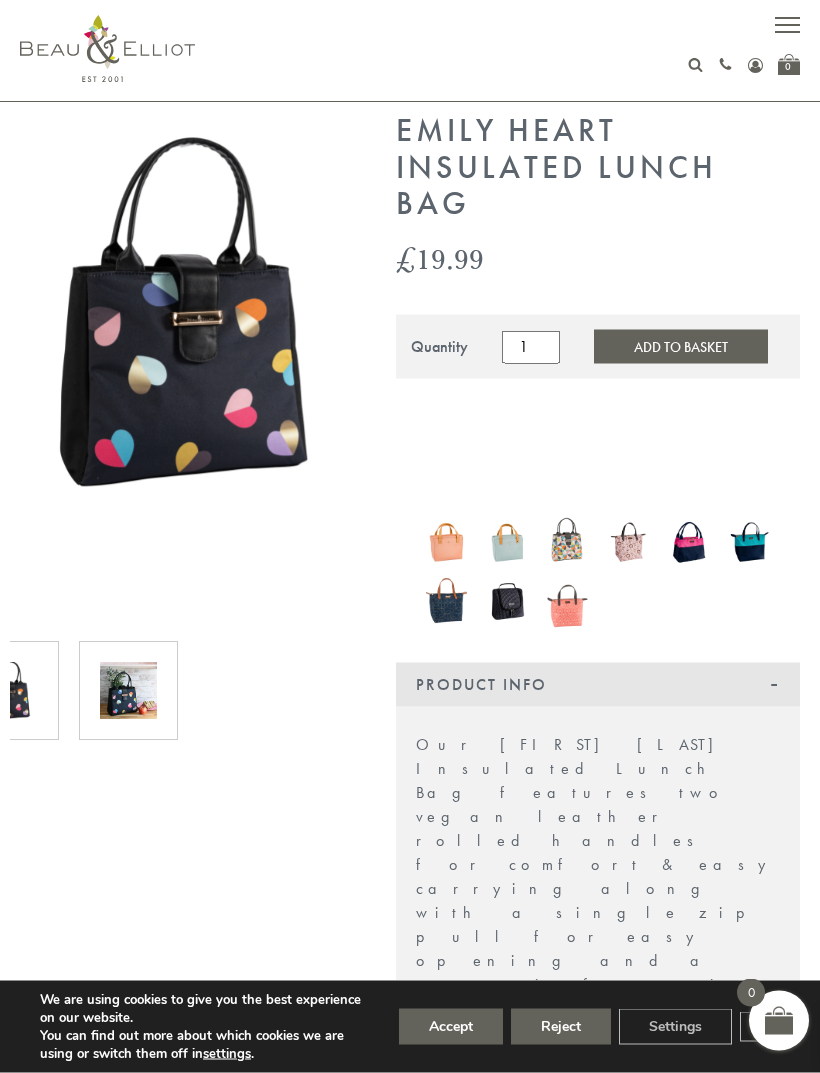 scroll, scrollTop: 60, scrollLeft: 0, axis: vertical 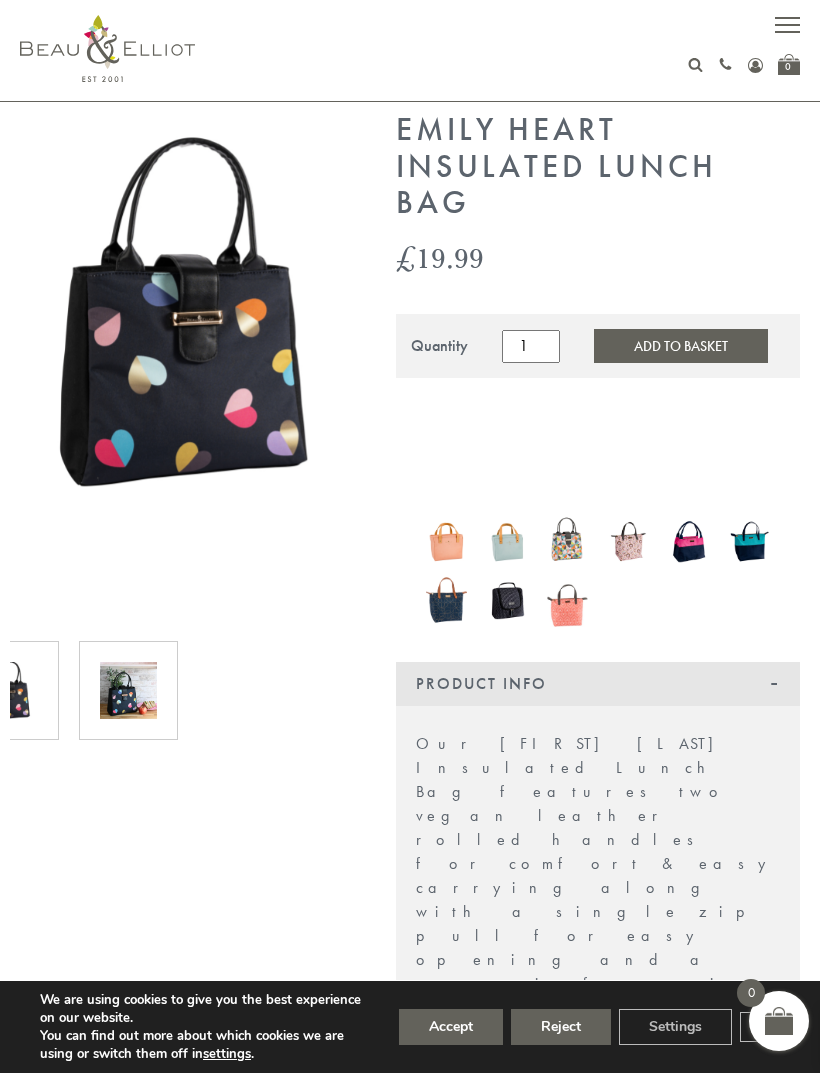 click at bounding box center (9, 690) 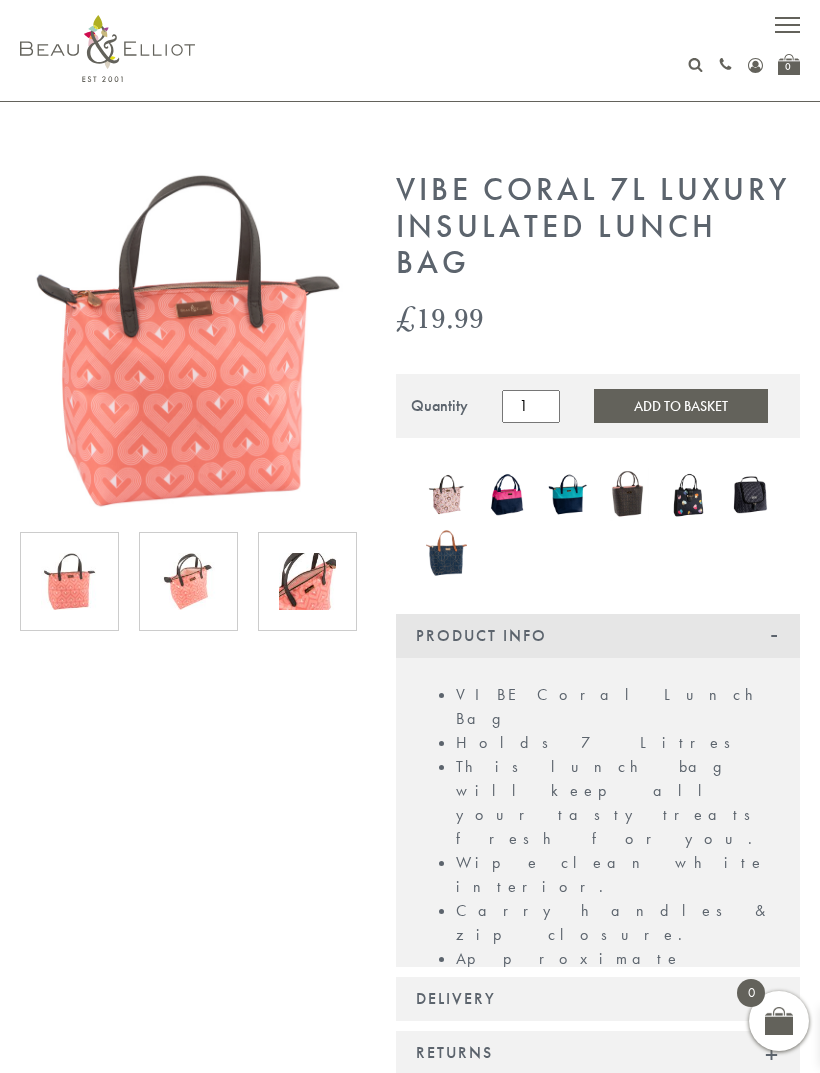 scroll, scrollTop: 0, scrollLeft: 0, axis: both 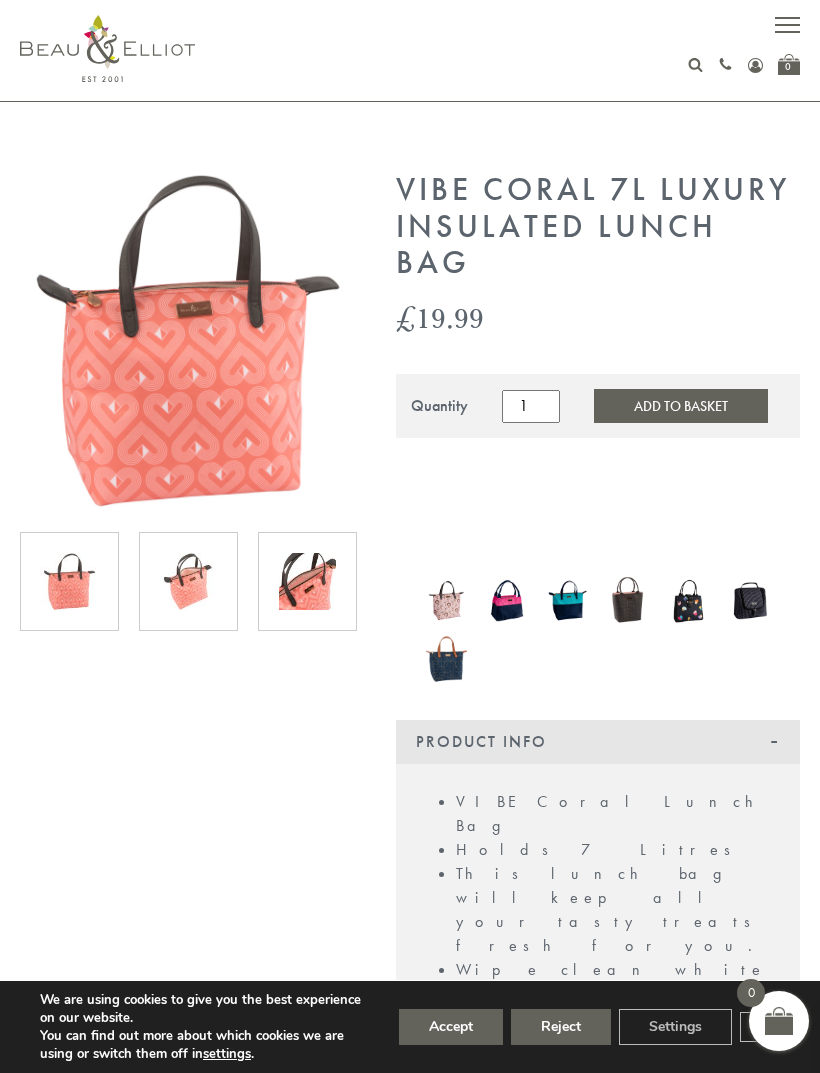 click at bounding box center [749, 600] 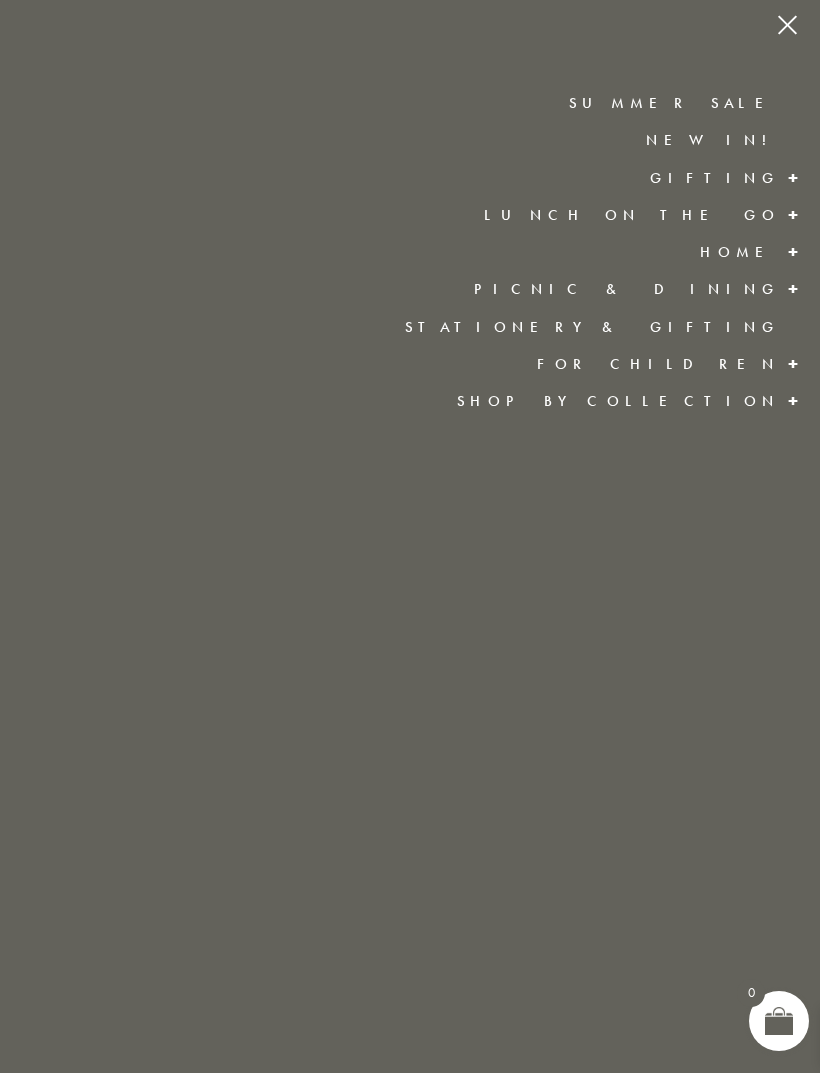 click on "Summer Sale" at bounding box center (674, 103) 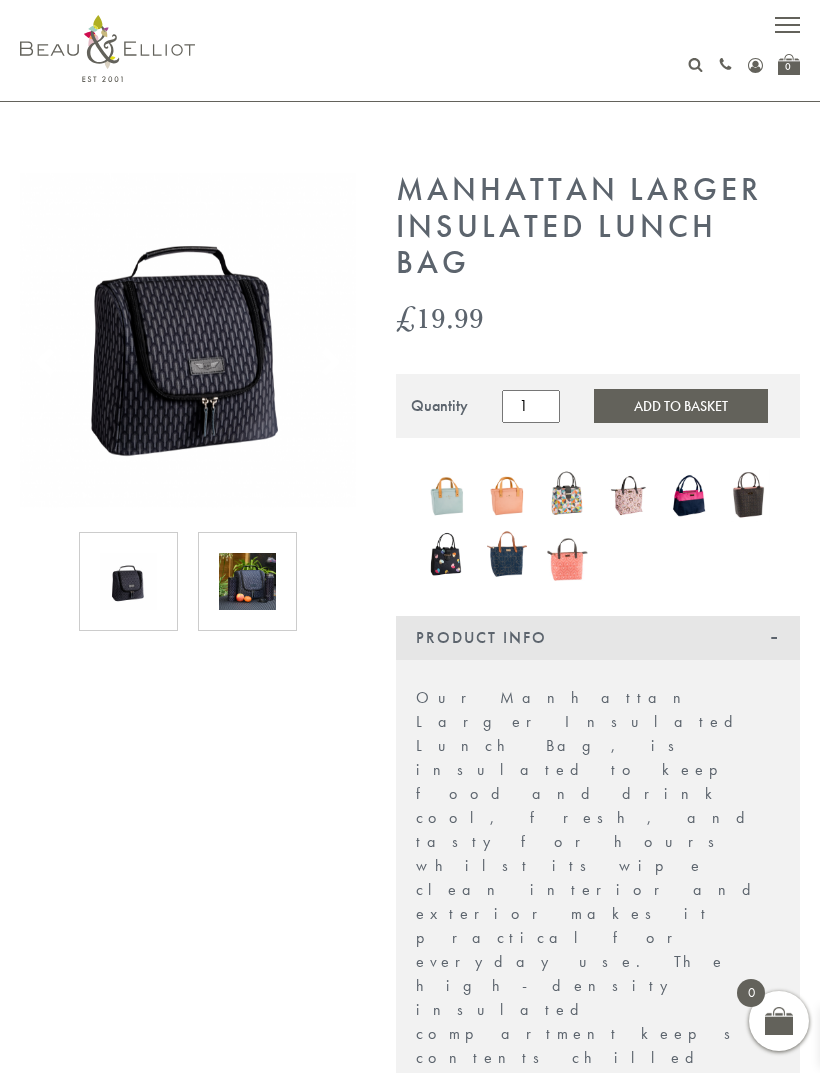 scroll, scrollTop: 0, scrollLeft: 0, axis: both 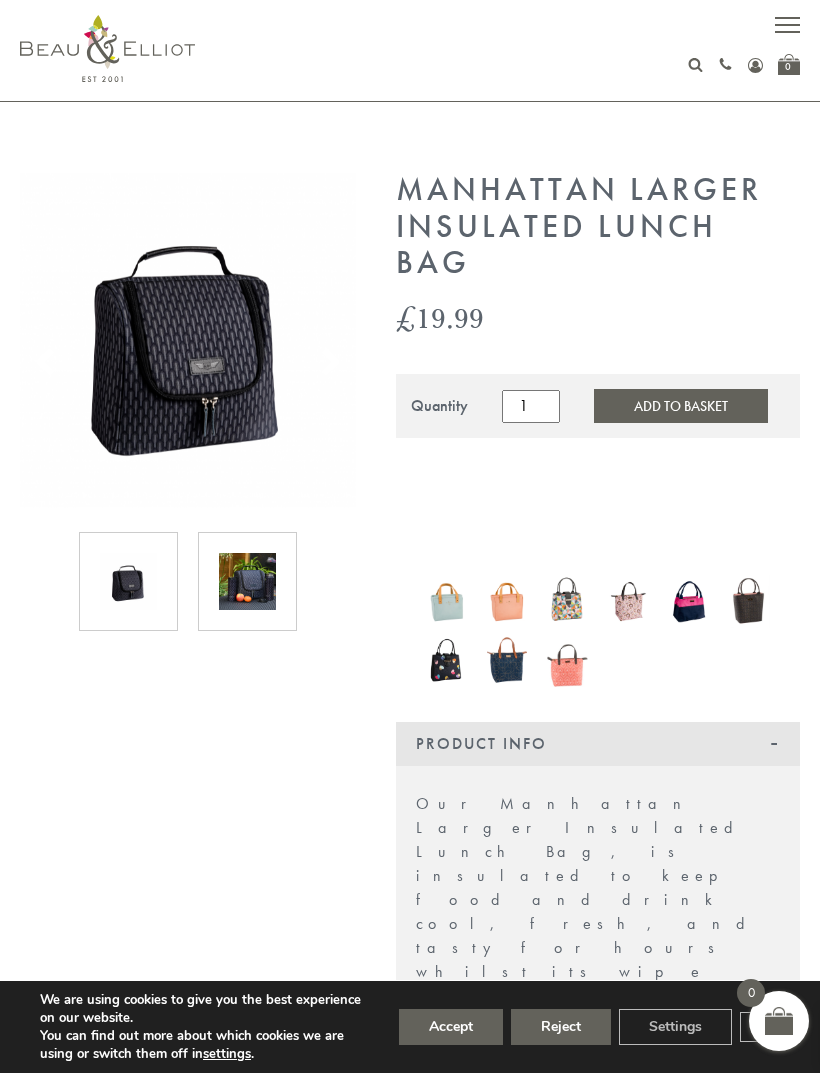 click at bounding box center (128, 581) 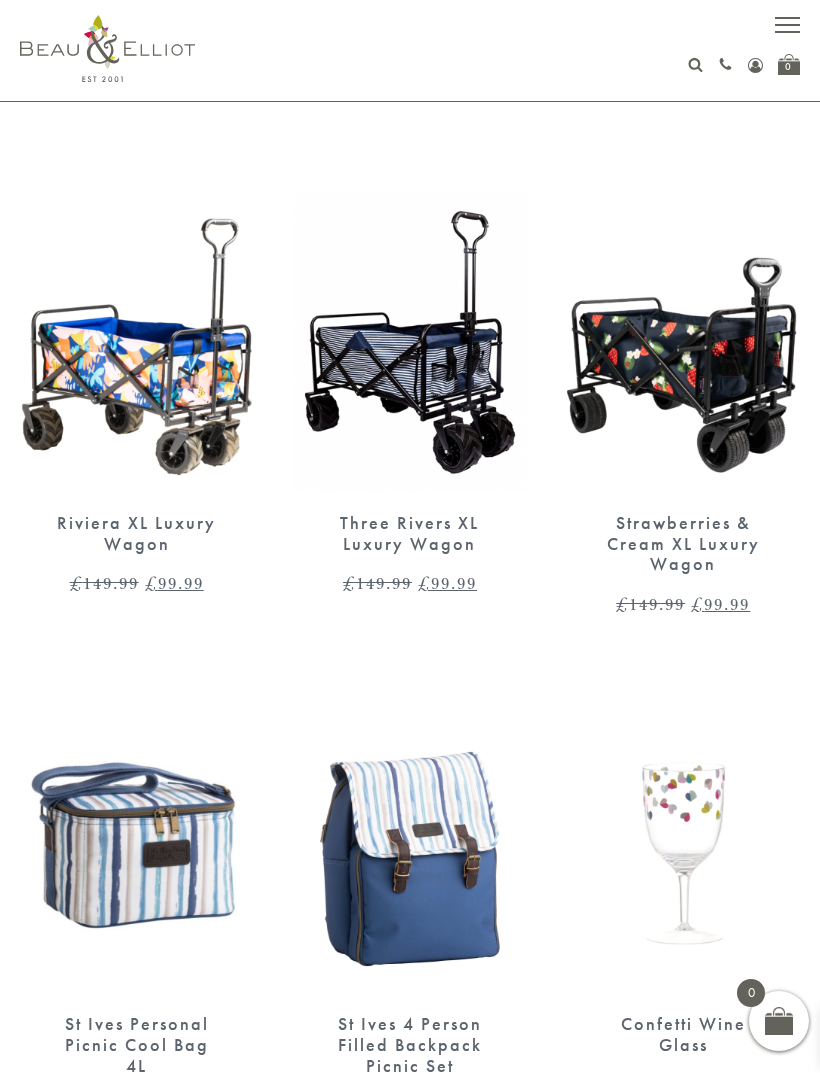 scroll, scrollTop: 0, scrollLeft: 0, axis: both 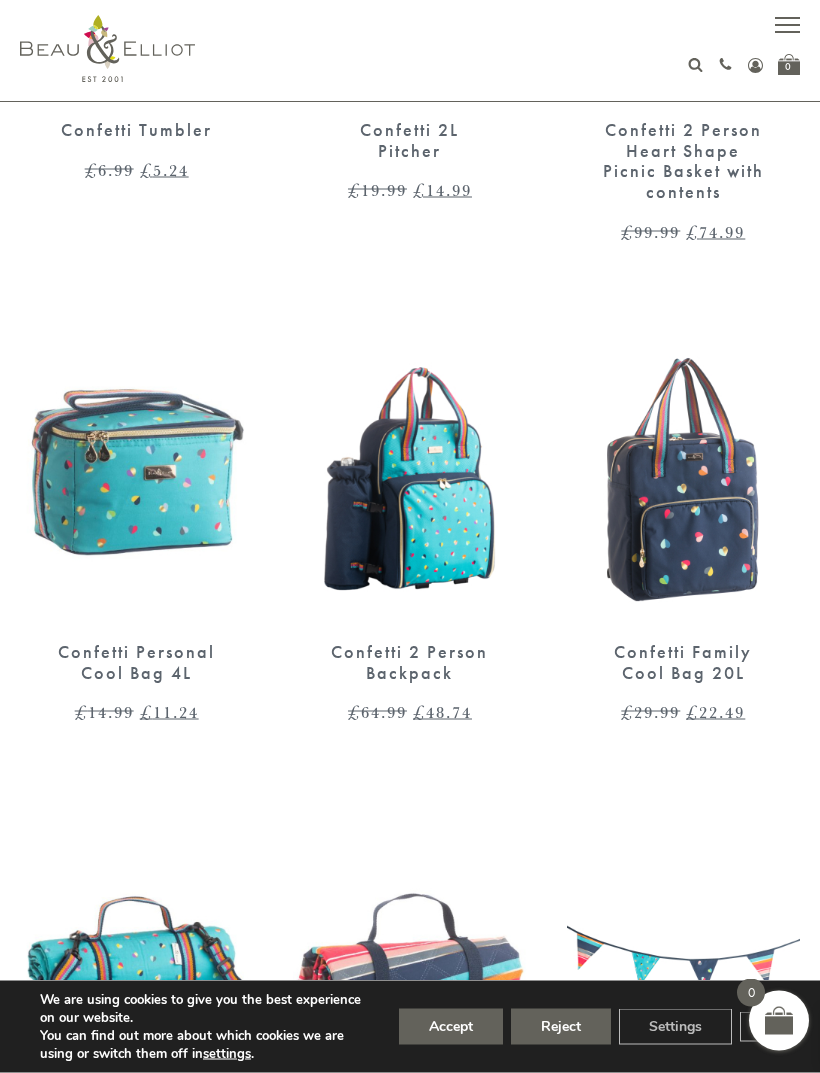click on "Confetti Personal Cool Bag 4L" at bounding box center [136, 662] 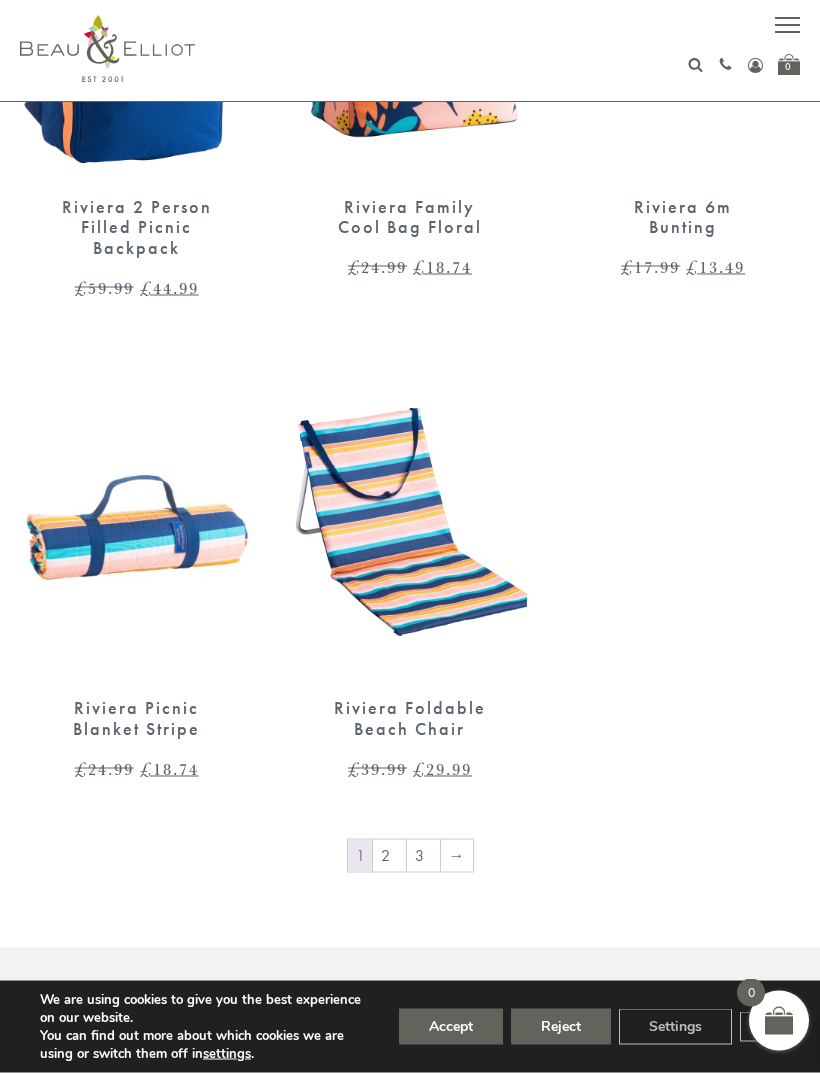 scroll, scrollTop: 2804, scrollLeft: 0, axis: vertical 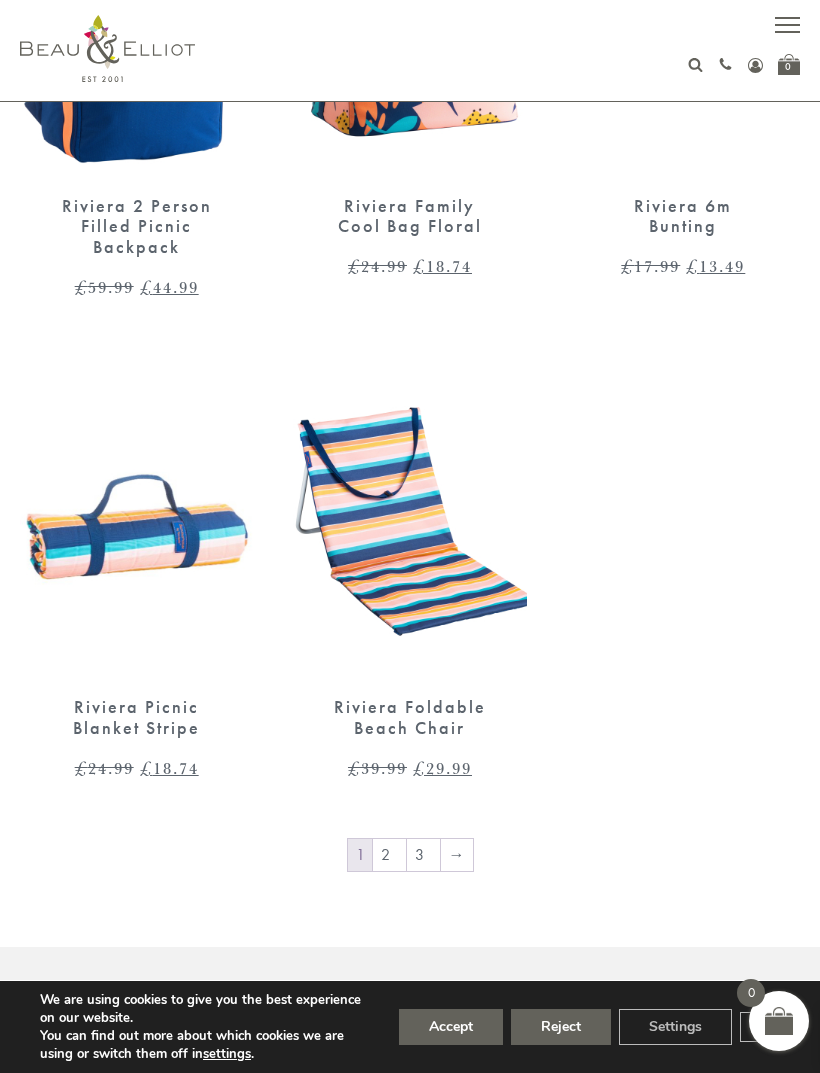 click on "2" at bounding box center (389, 855) 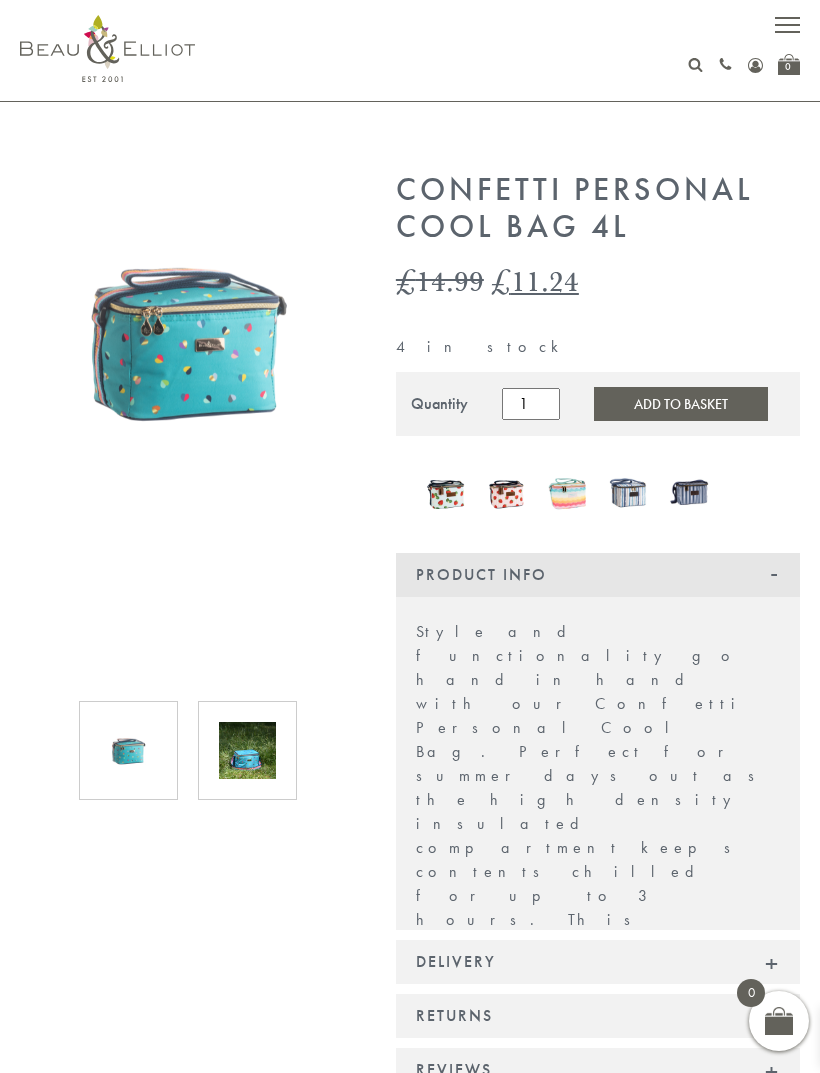 scroll, scrollTop: 0, scrollLeft: 0, axis: both 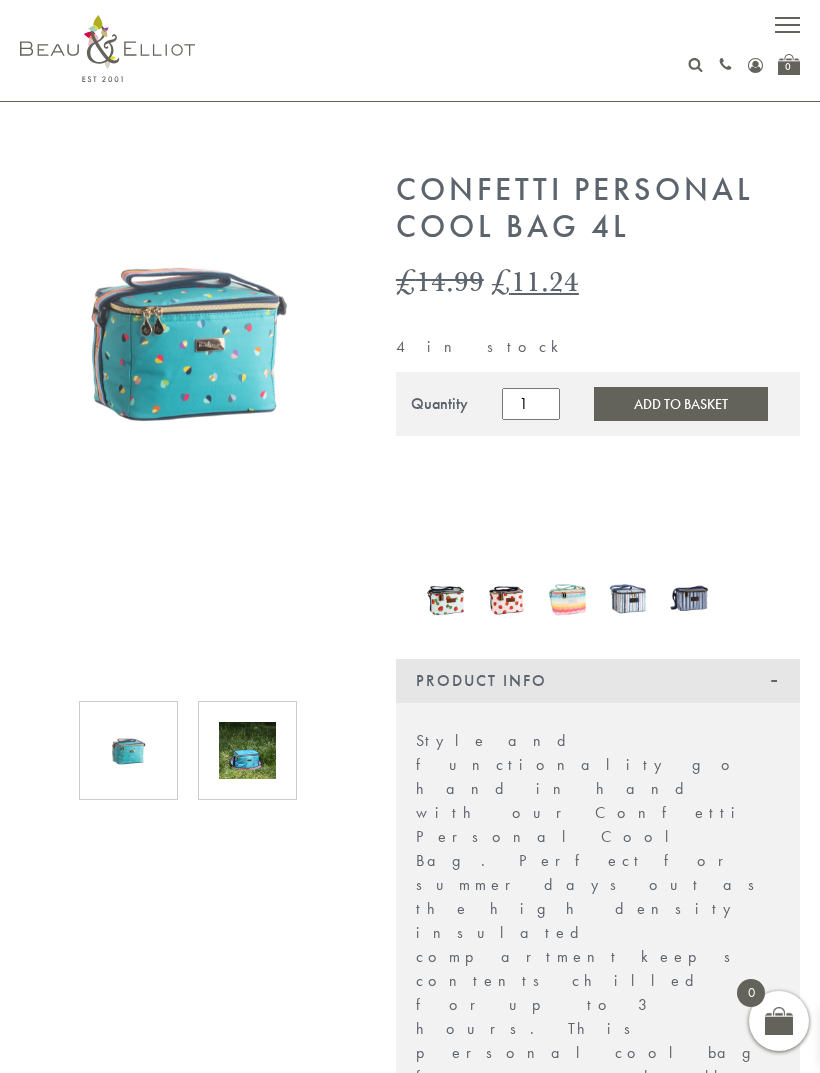 click at bounding box center [128, 750] 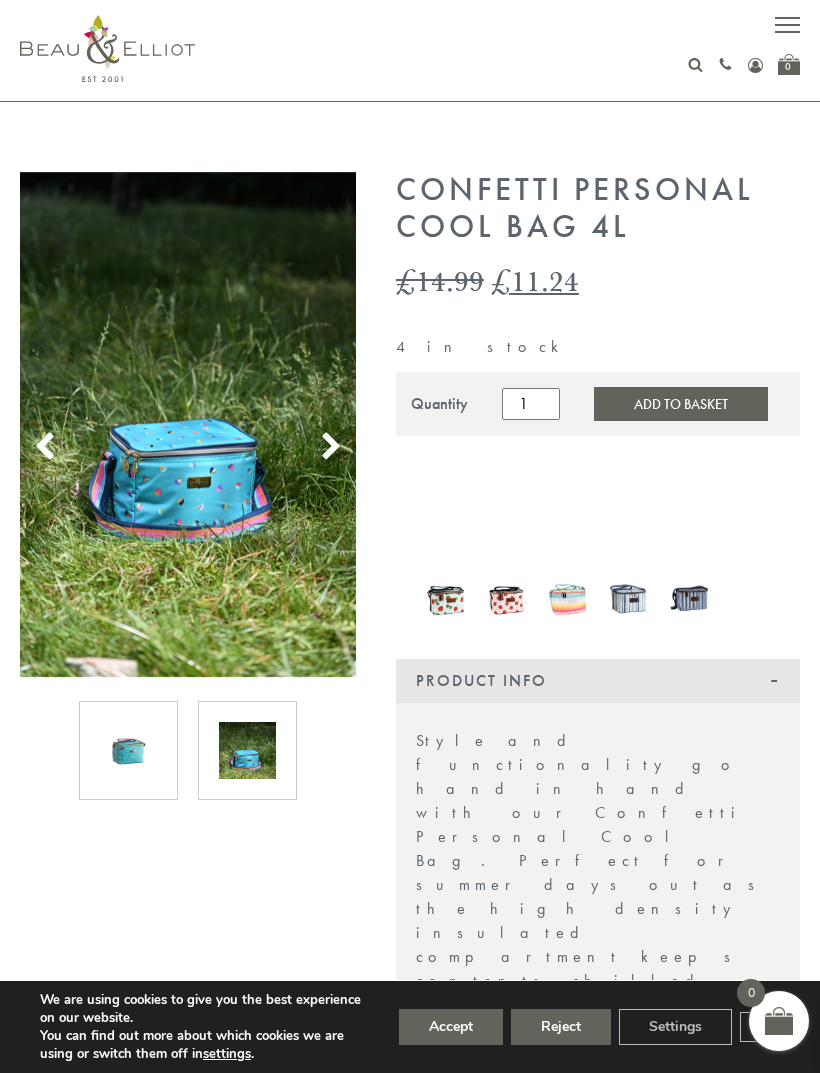 click at bounding box center (330, 446) 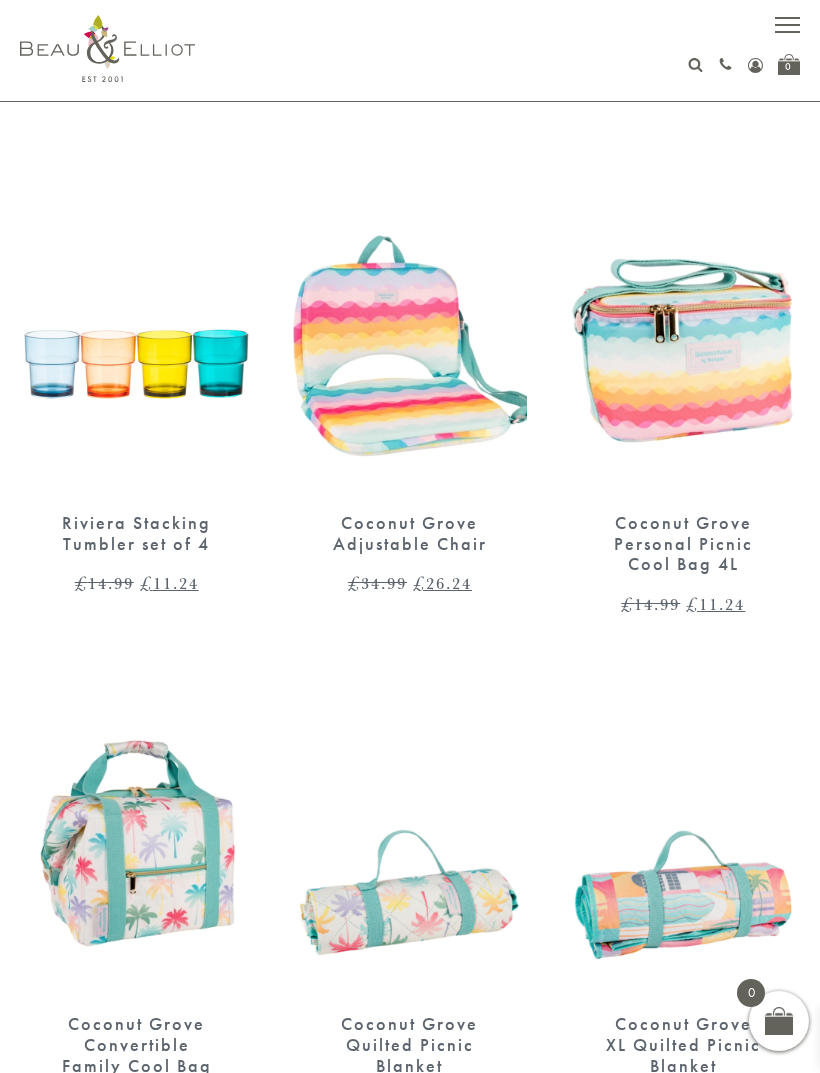 scroll, scrollTop: 0, scrollLeft: 0, axis: both 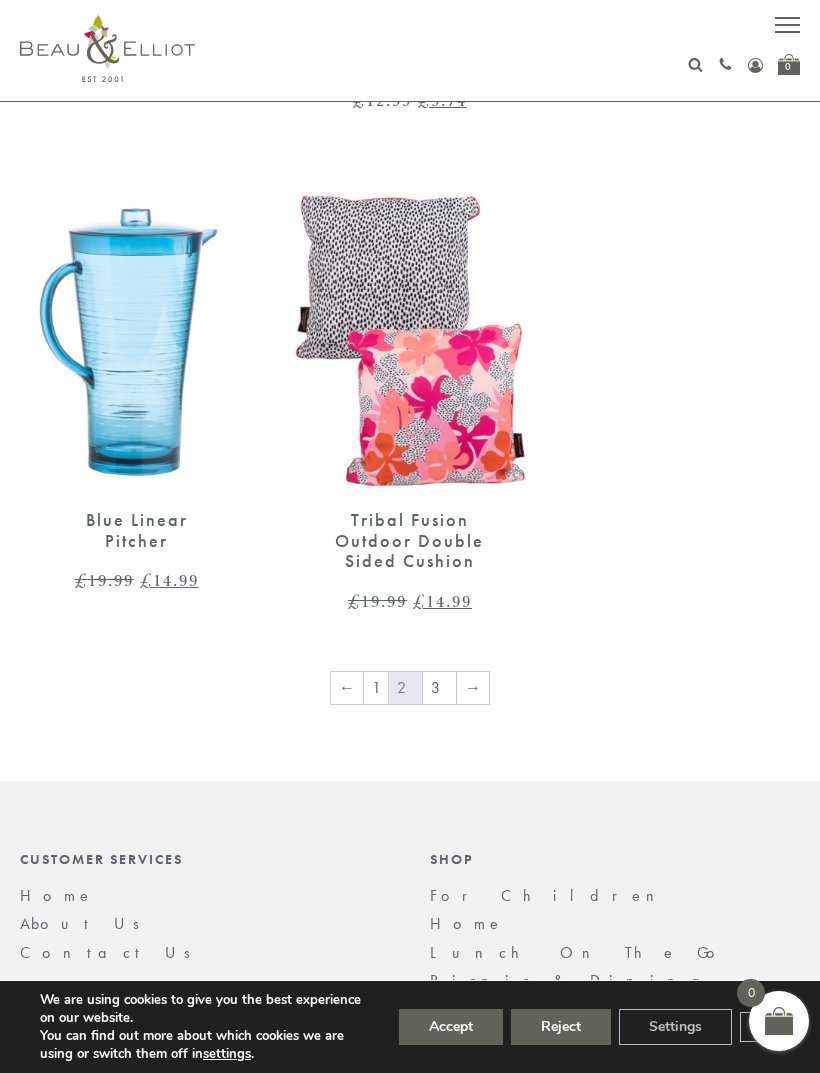 click on "3" at bounding box center (439, 688) 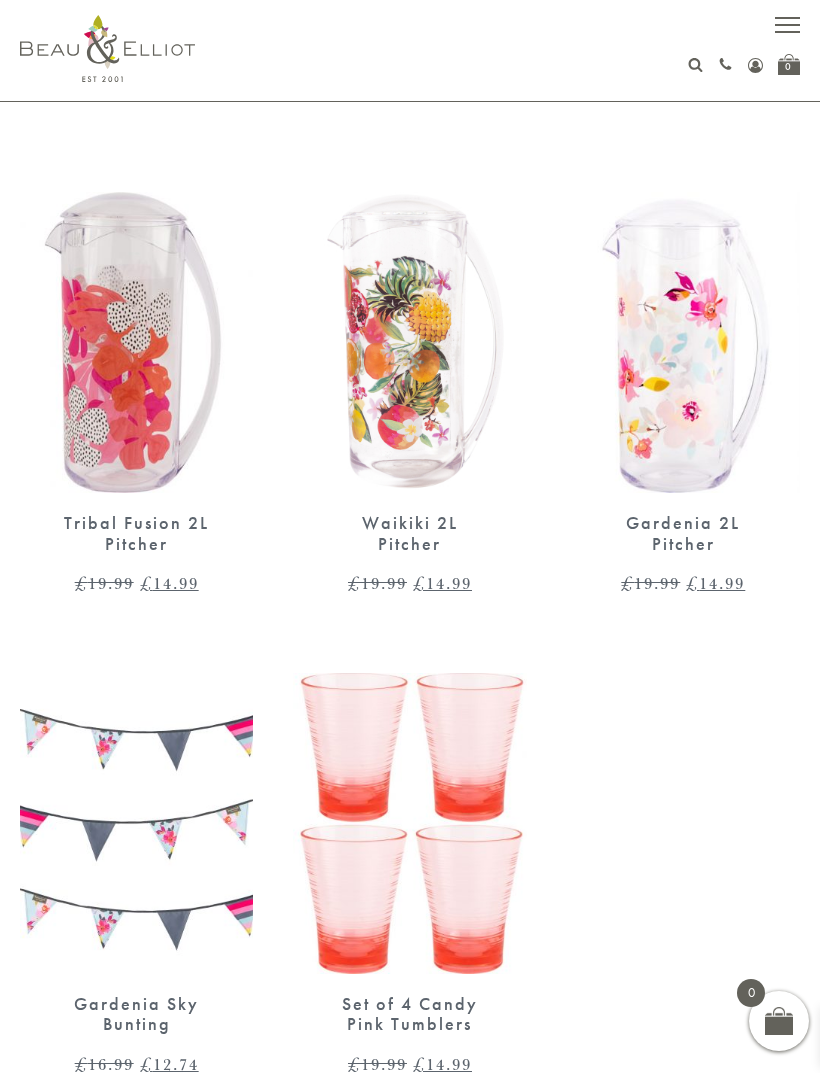scroll, scrollTop: 0, scrollLeft: 0, axis: both 